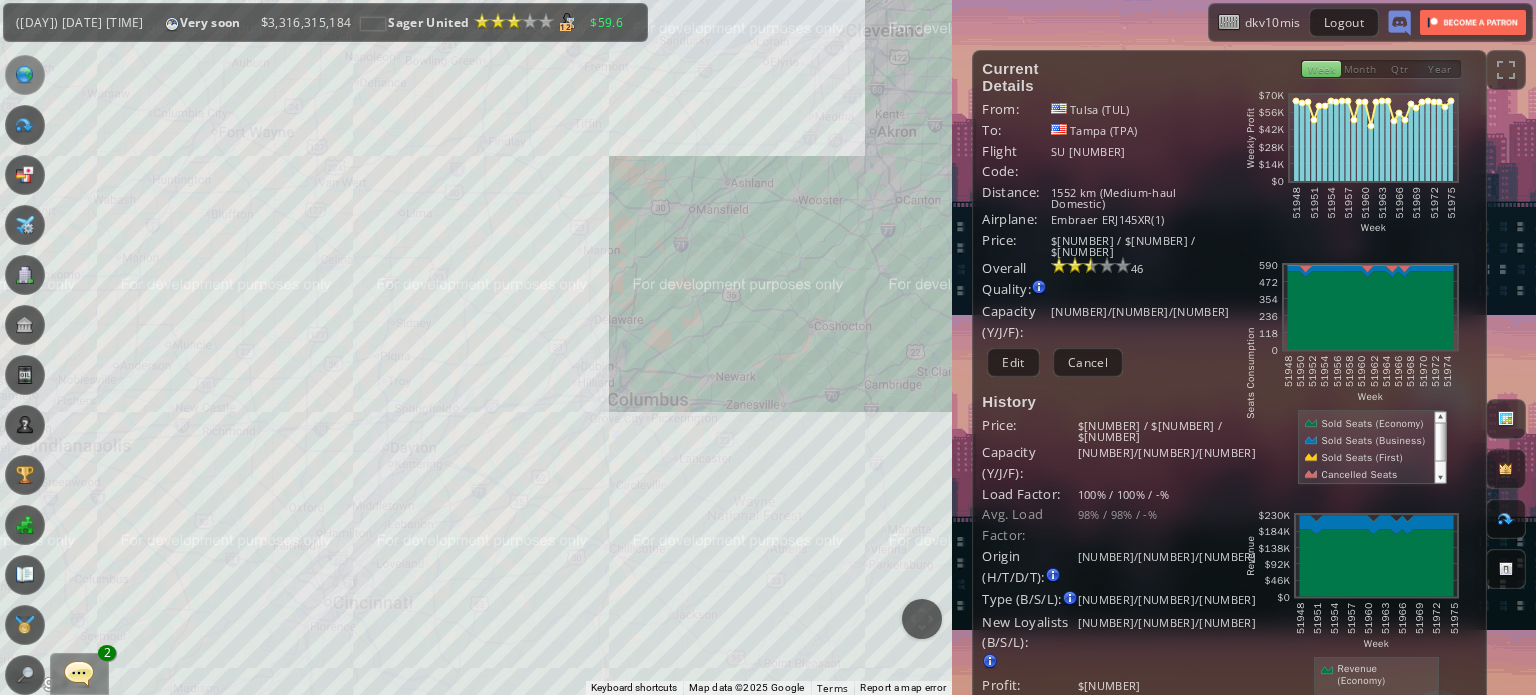 scroll, scrollTop: 0, scrollLeft: 0, axis: both 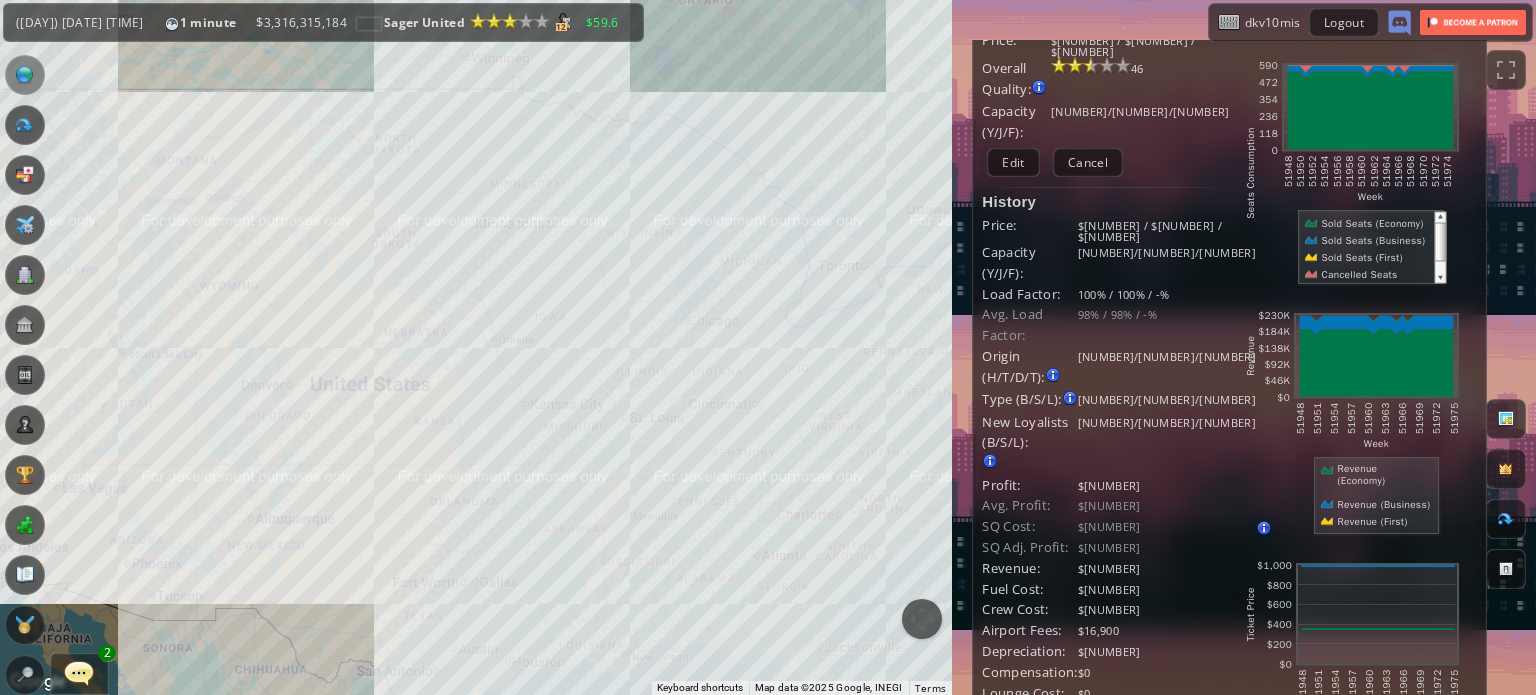 drag, startPoint x: 330, startPoint y: 421, endPoint x: 714, endPoint y: 391, distance: 385.1701 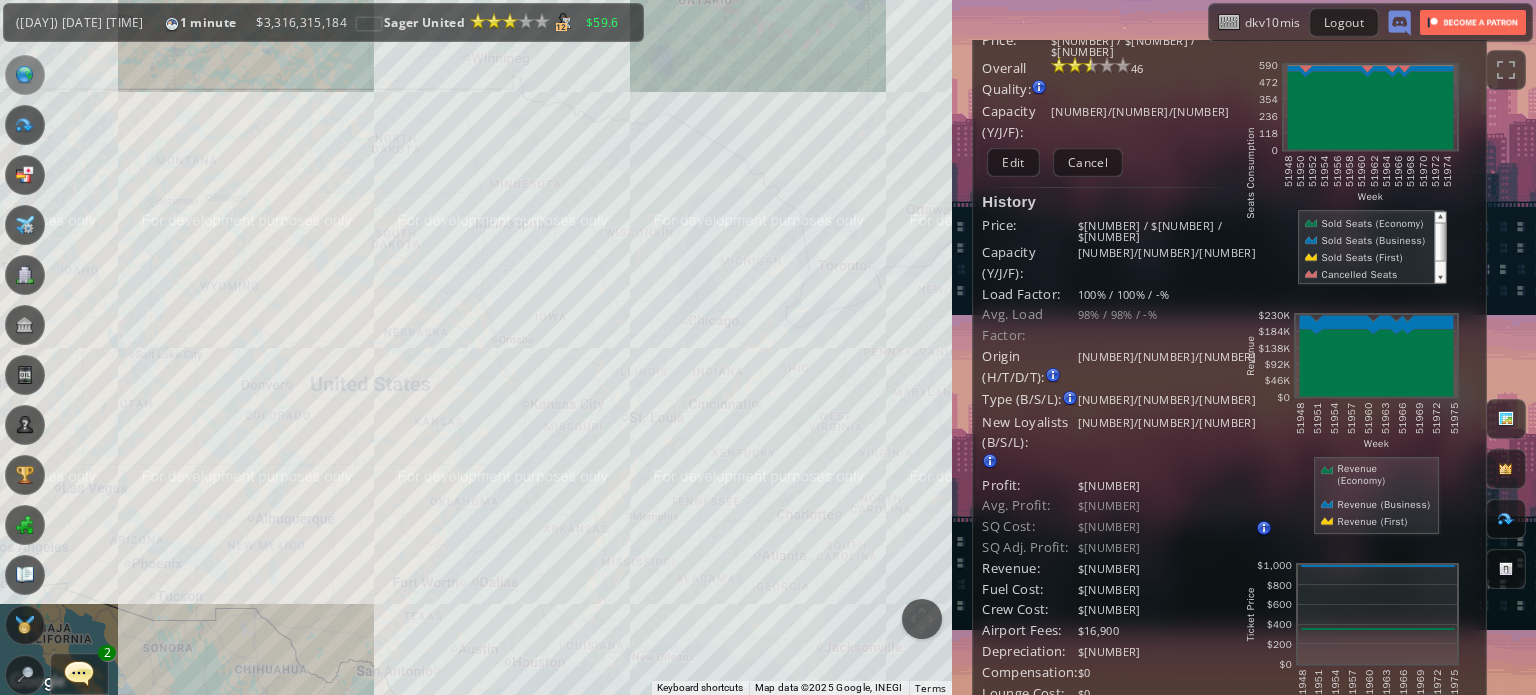 click on "To navigate, press the arrow keys." at bounding box center [476, 347] 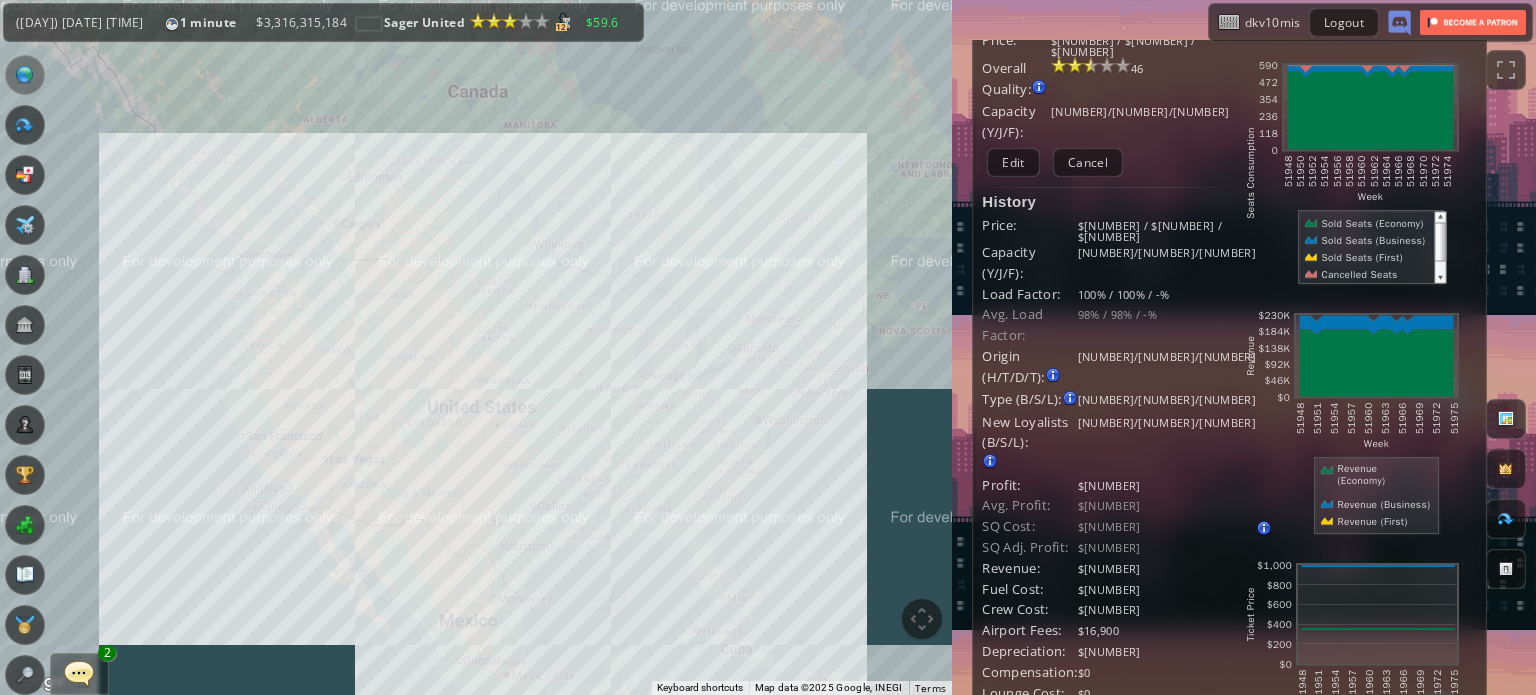 drag, startPoint x: 607, startPoint y: 442, endPoint x: 528, endPoint y: 421, distance: 81.7435 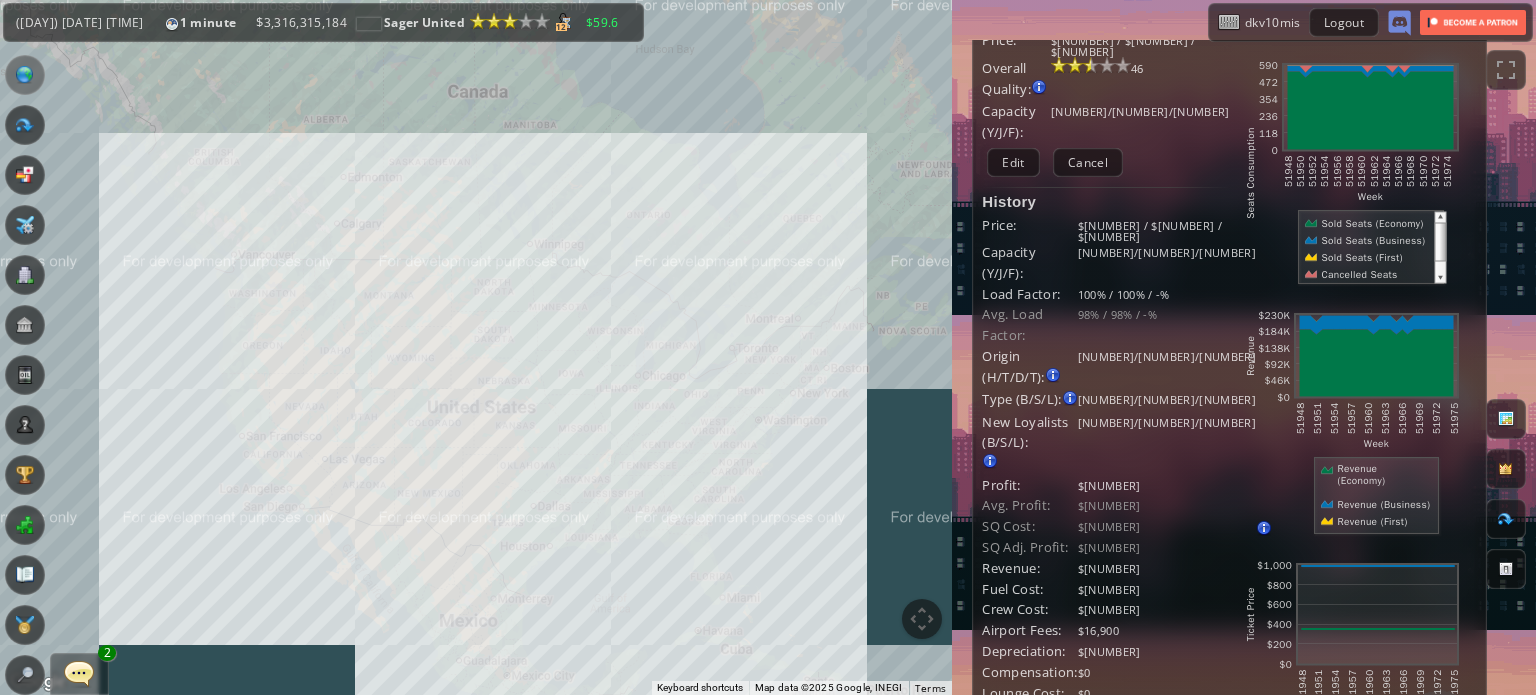 click on "To navigate, press the arrow keys." at bounding box center (476, 347) 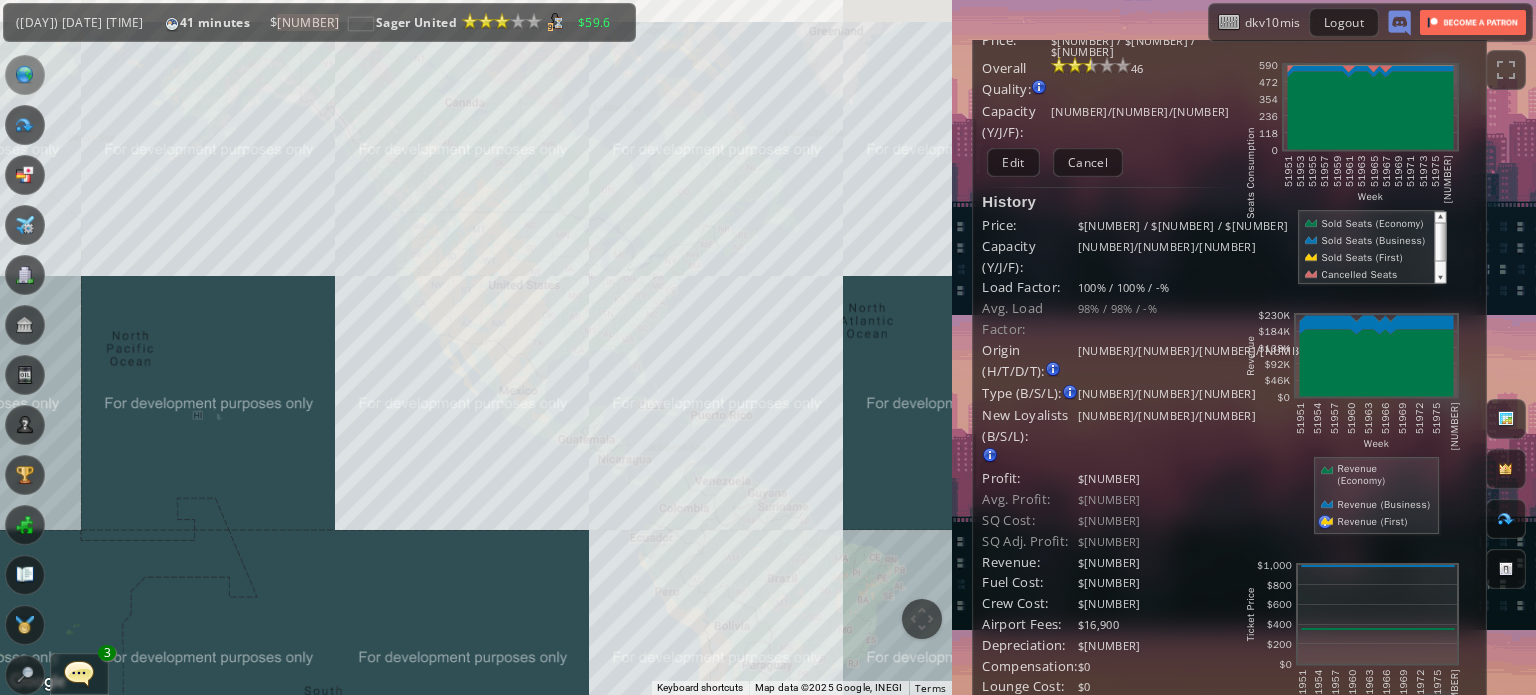 drag, startPoint x: 600, startPoint y: 319, endPoint x: 593, endPoint y: 395, distance: 76.321686 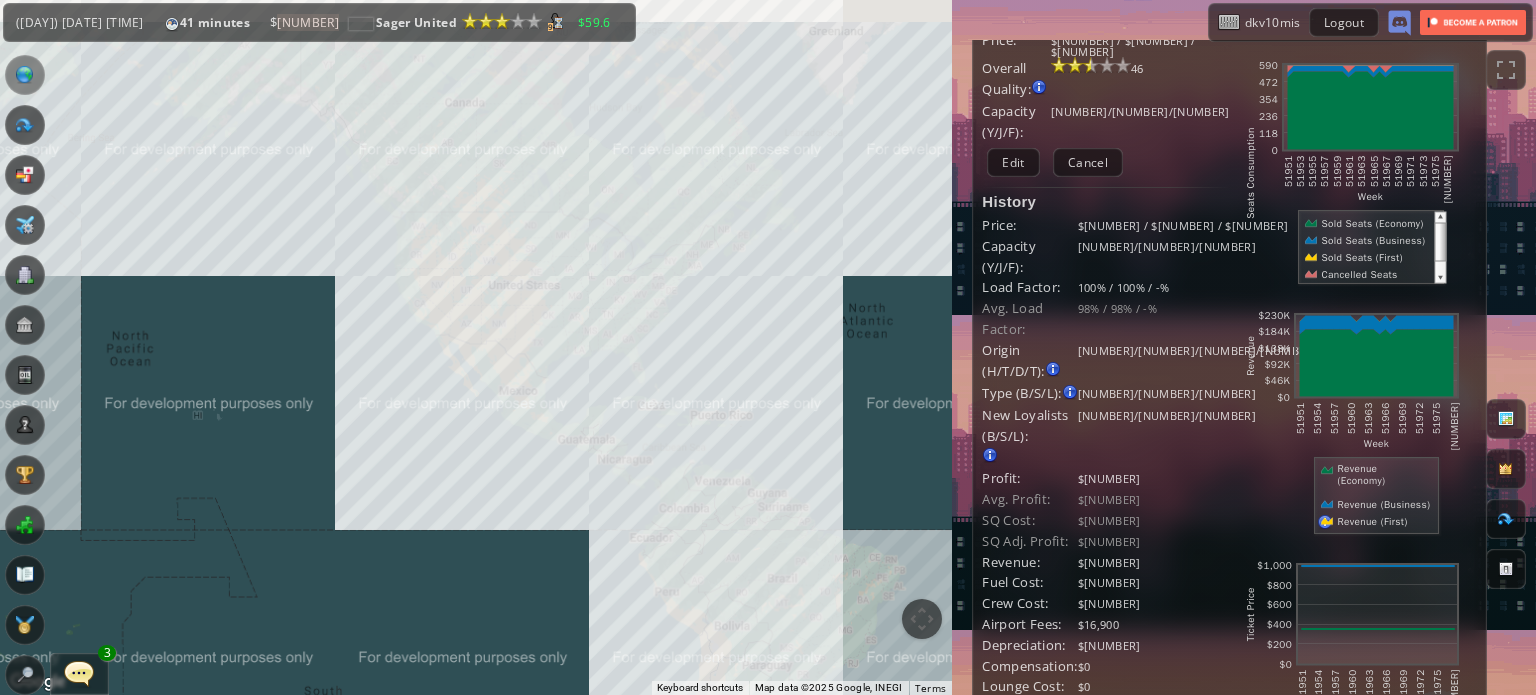 click on "To navigate, press the arrow keys." at bounding box center (476, 347) 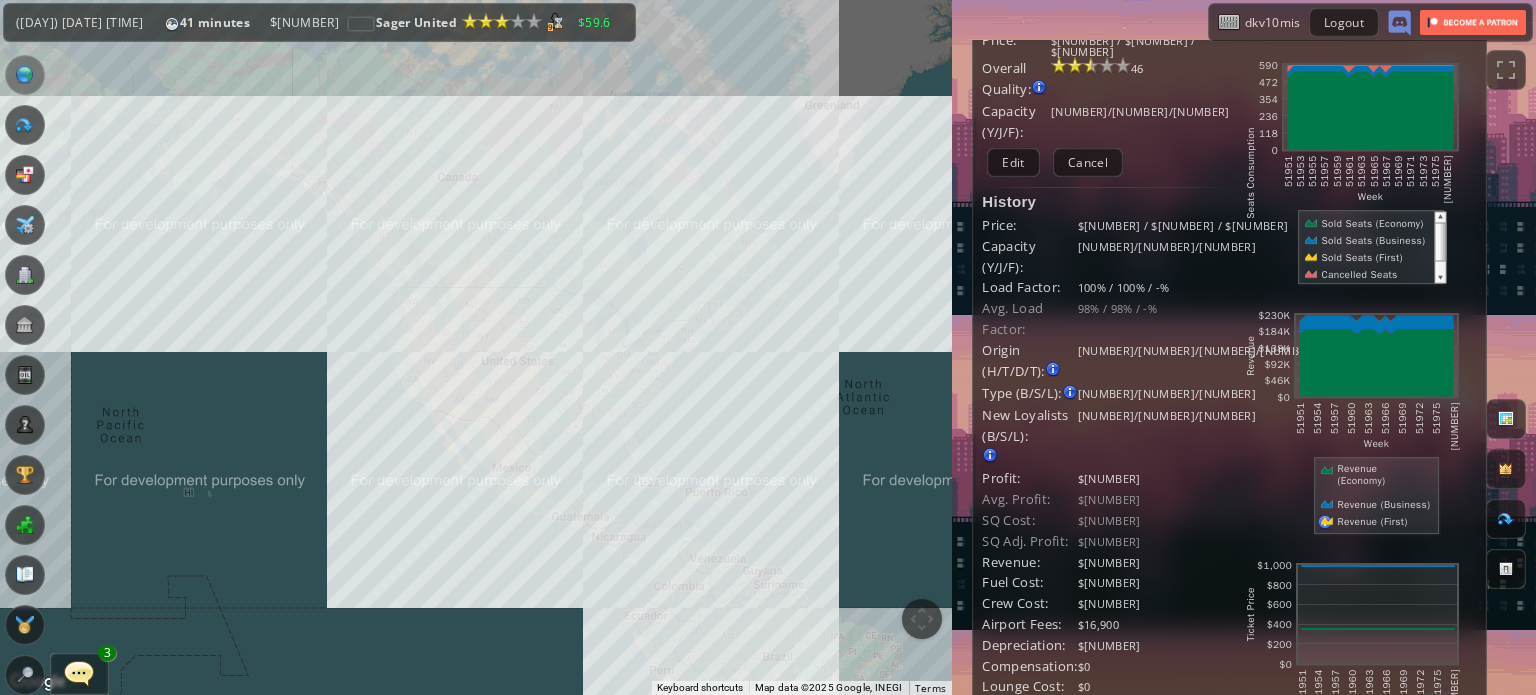 click at bounding box center (79, 673) 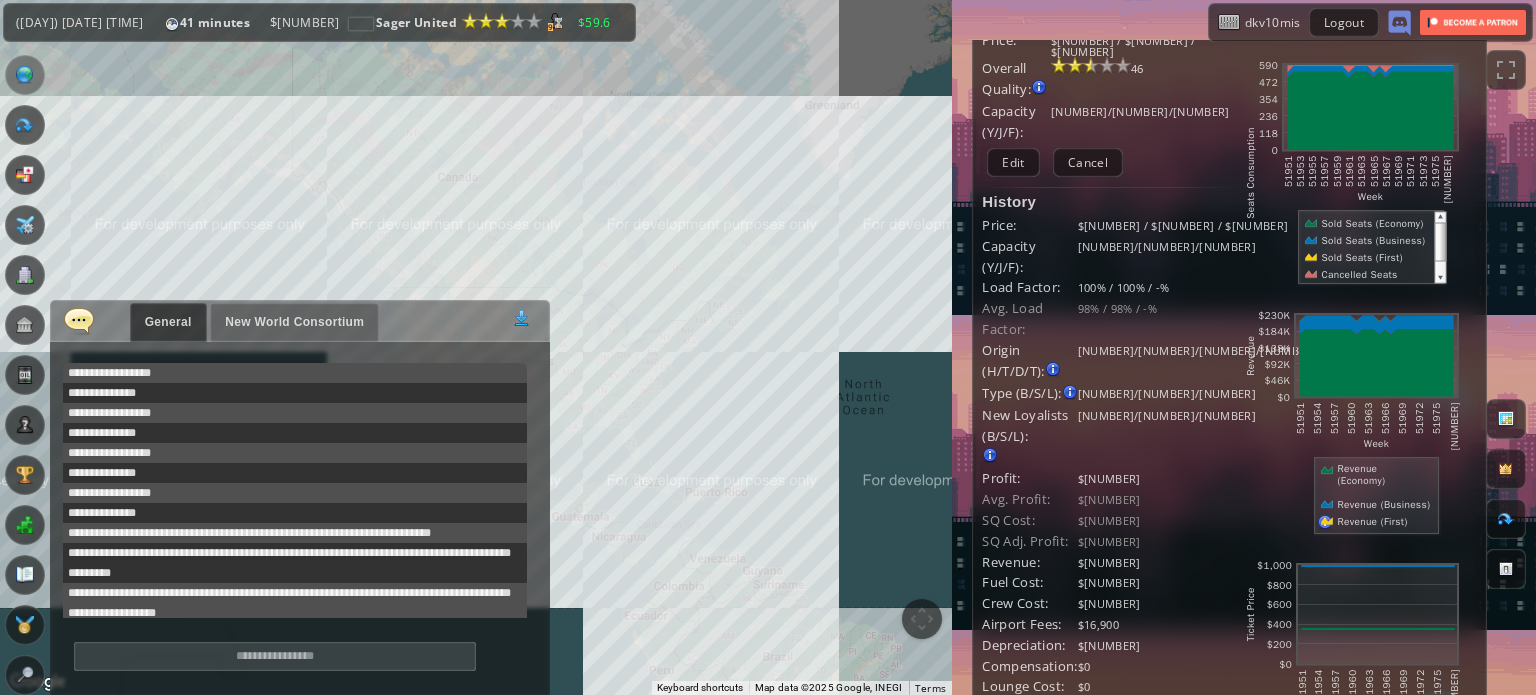 scroll, scrollTop: 678, scrollLeft: 0, axis: vertical 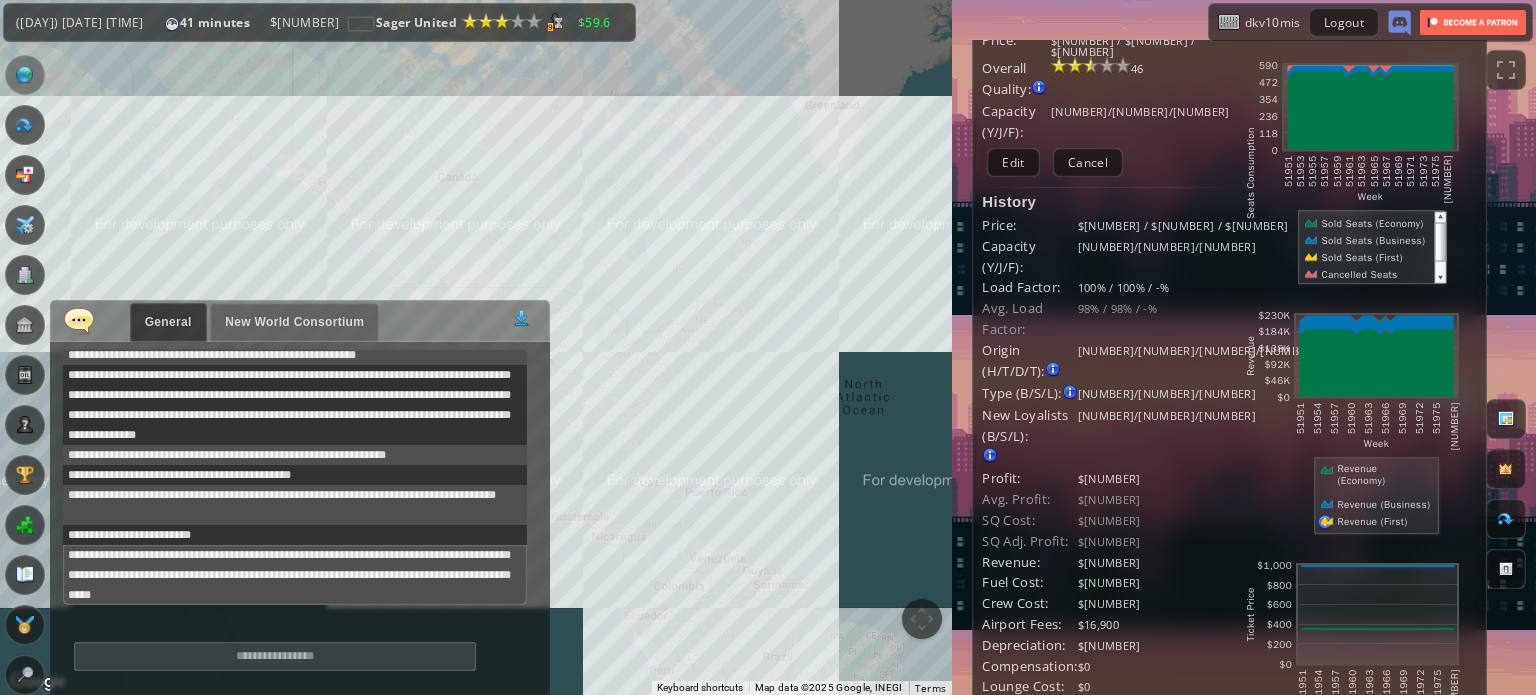 click at bounding box center (275, 656) 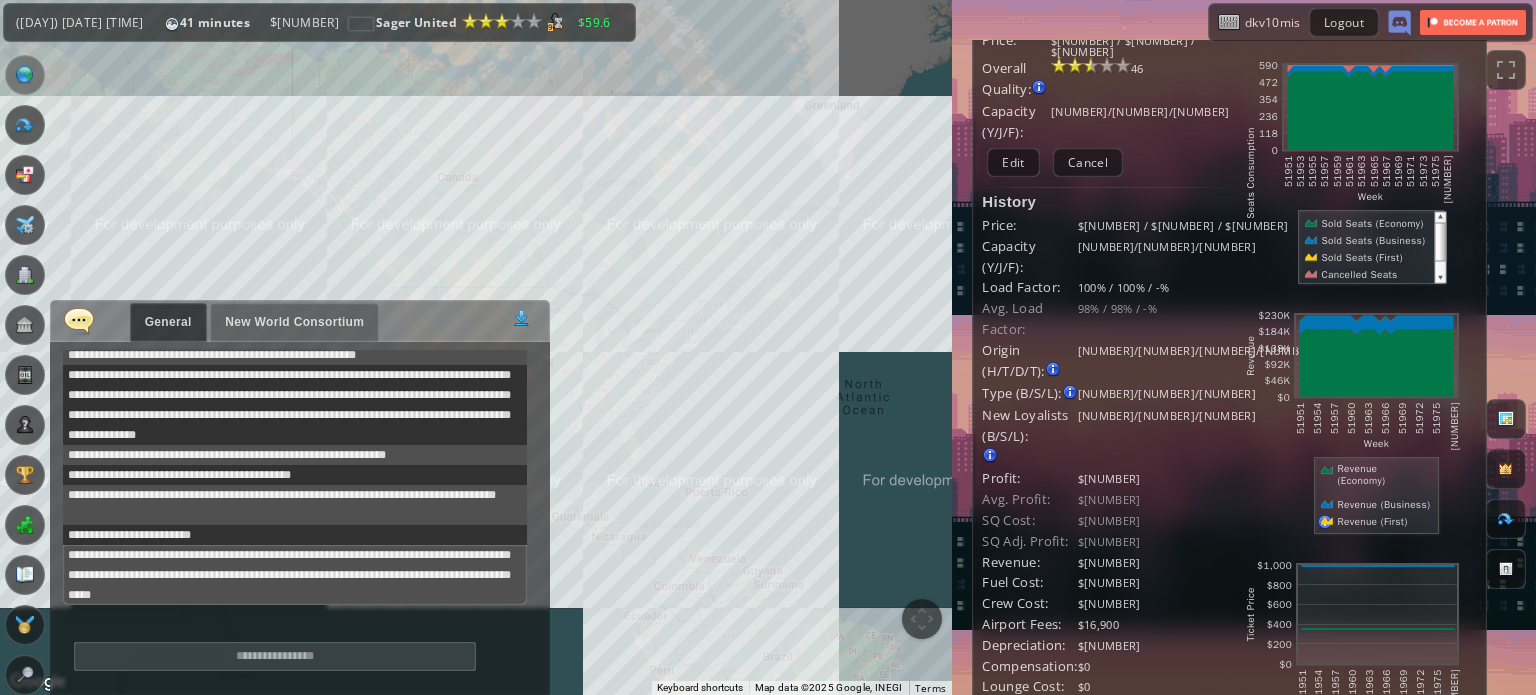 click at bounding box center [275, 656] 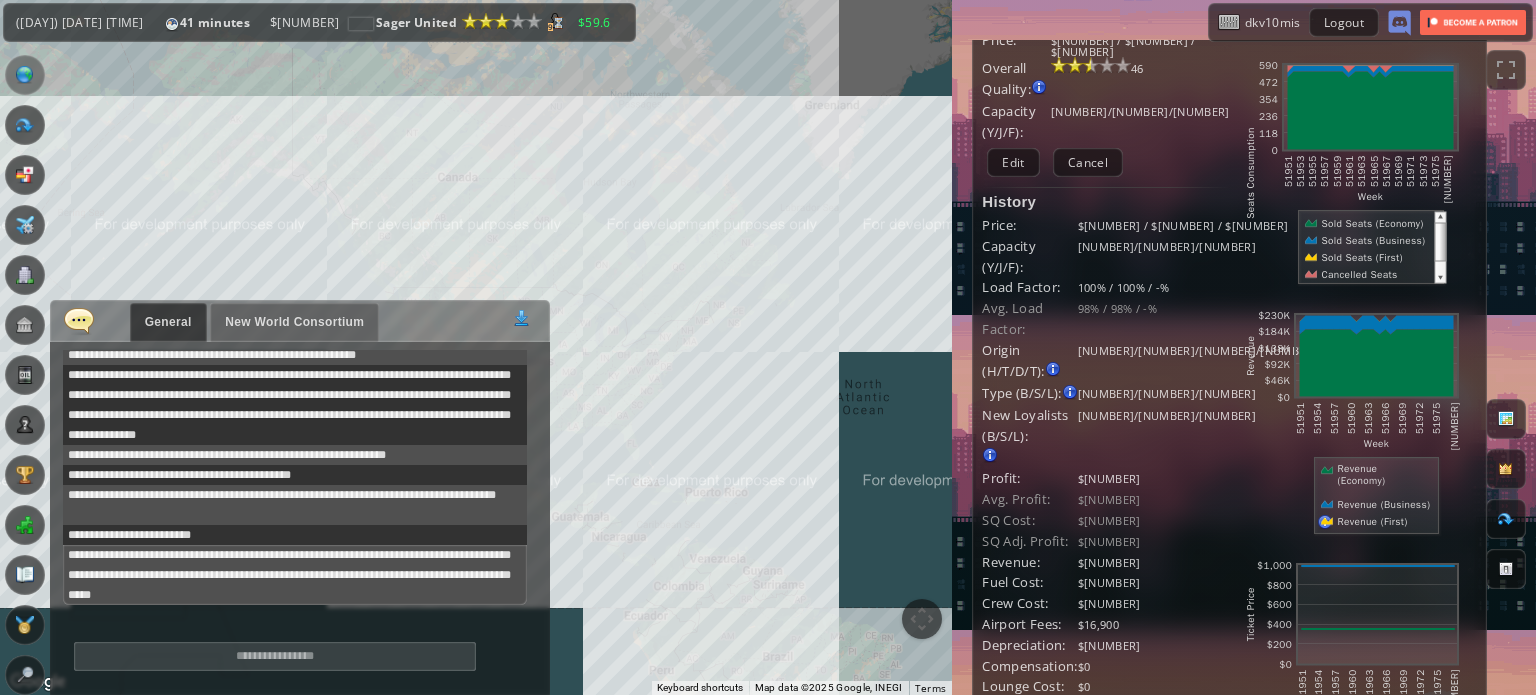 click at bounding box center [275, 656] 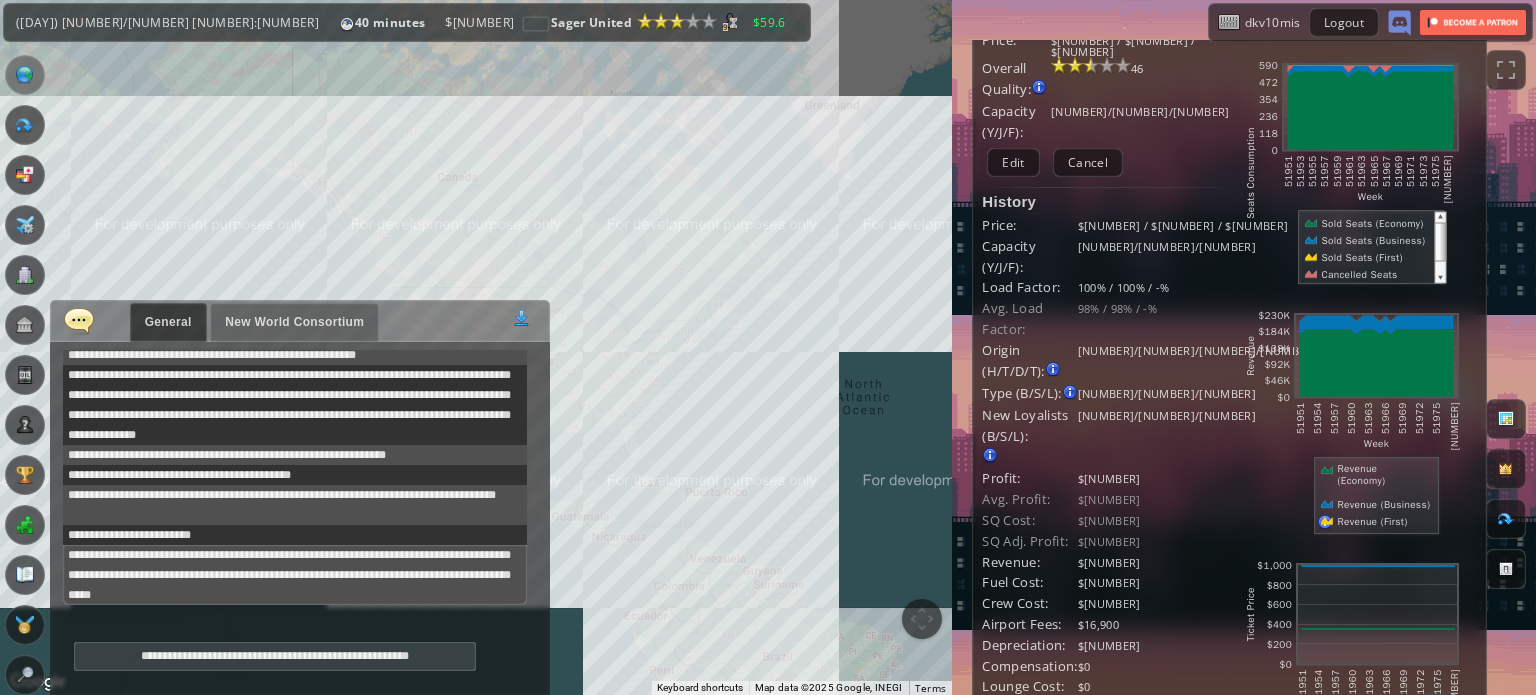 type on "**********" 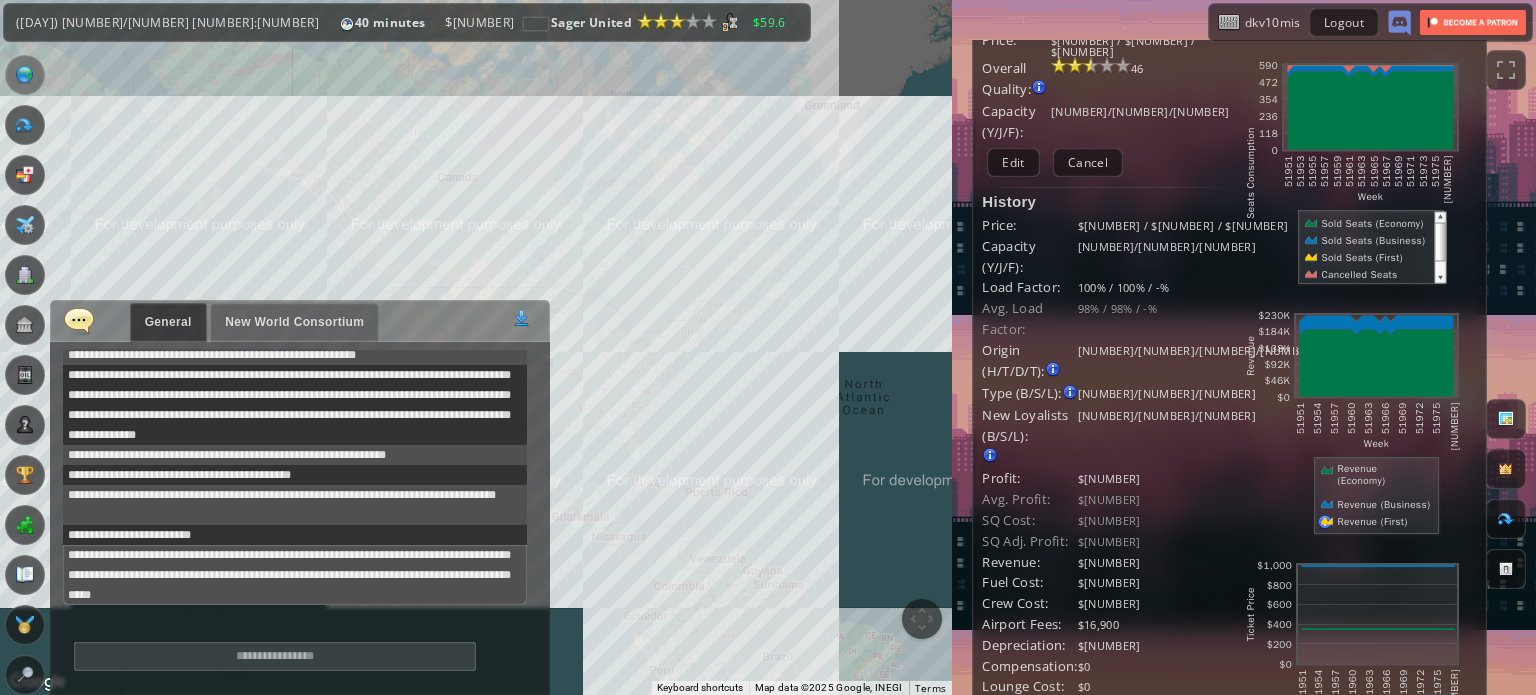 scroll, scrollTop: 718, scrollLeft: 0, axis: vertical 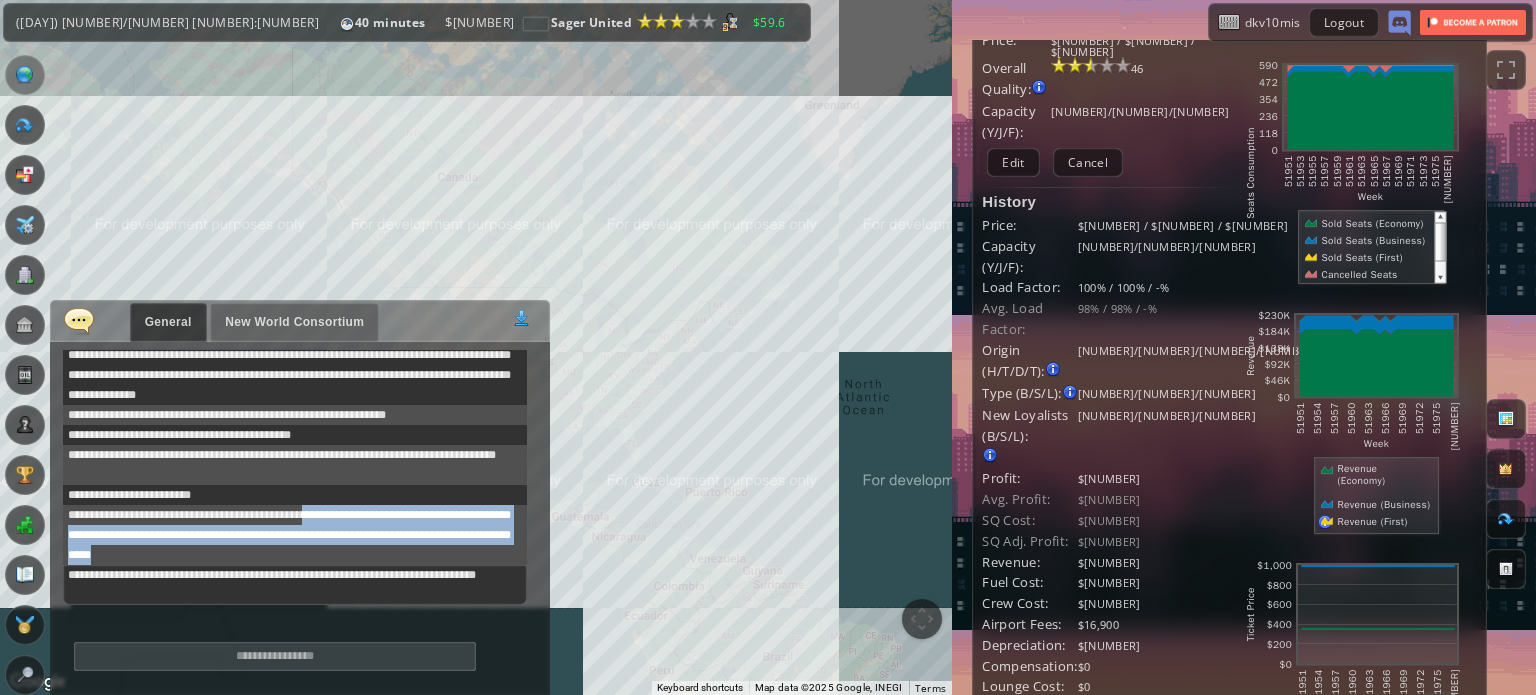 drag, startPoint x: 305, startPoint y: 519, endPoint x: 366, endPoint y: 547, distance: 67.11929 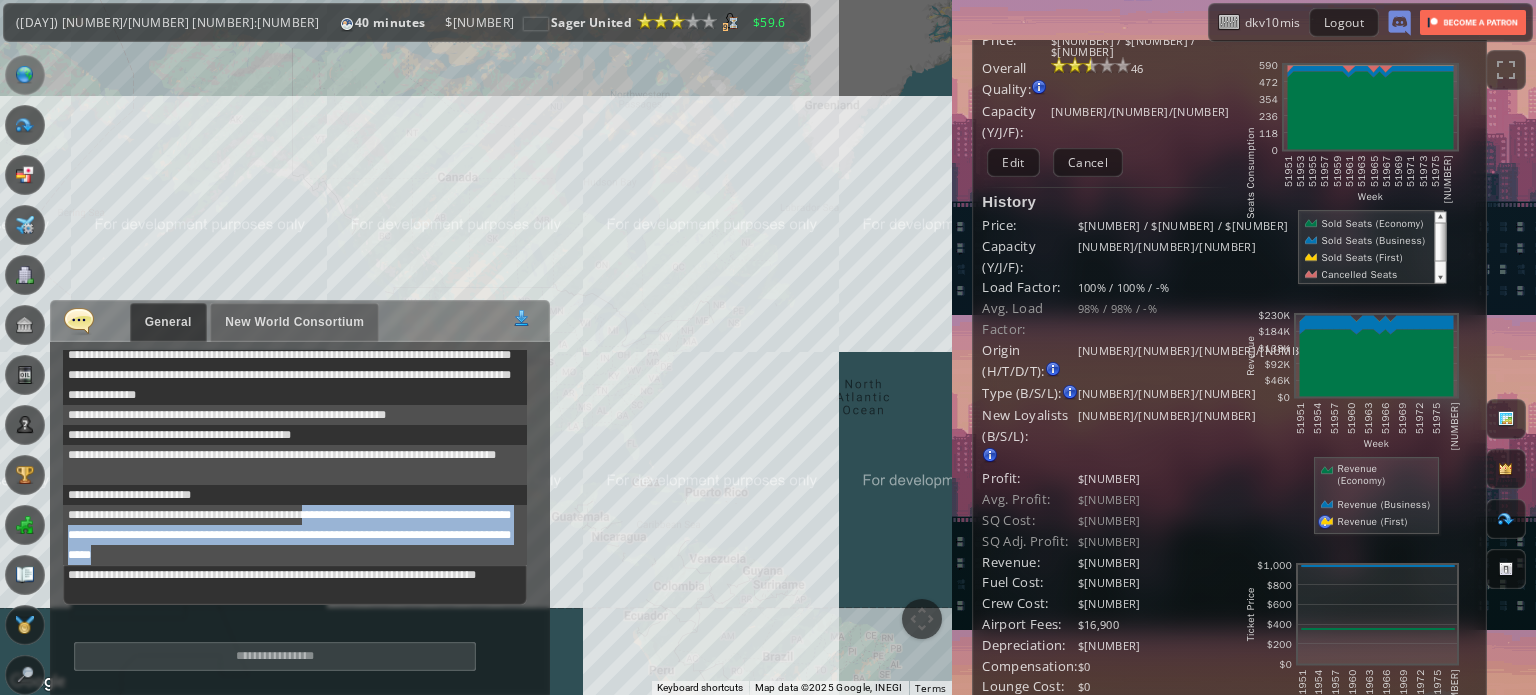 click on "**********" at bounding box center (295, 535) 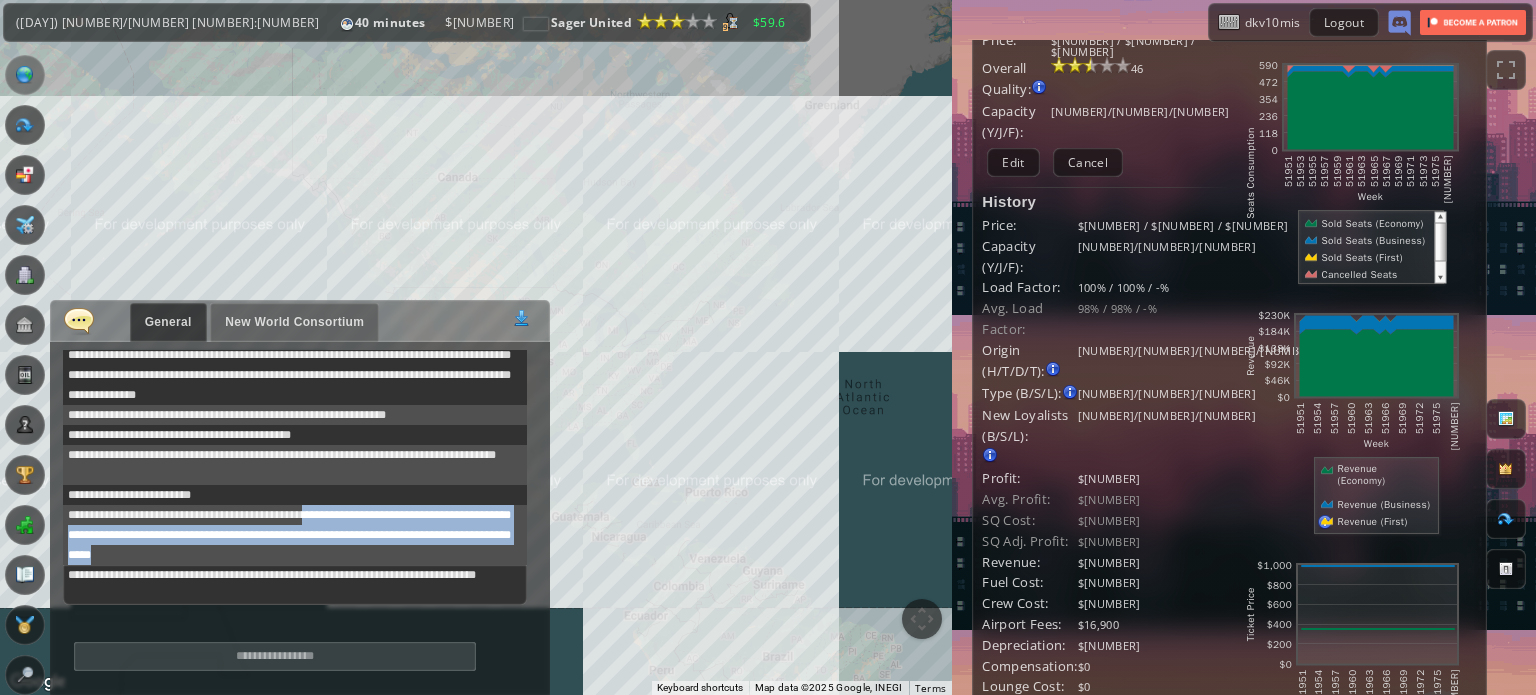 click on "**********" at bounding box center (295, 535) 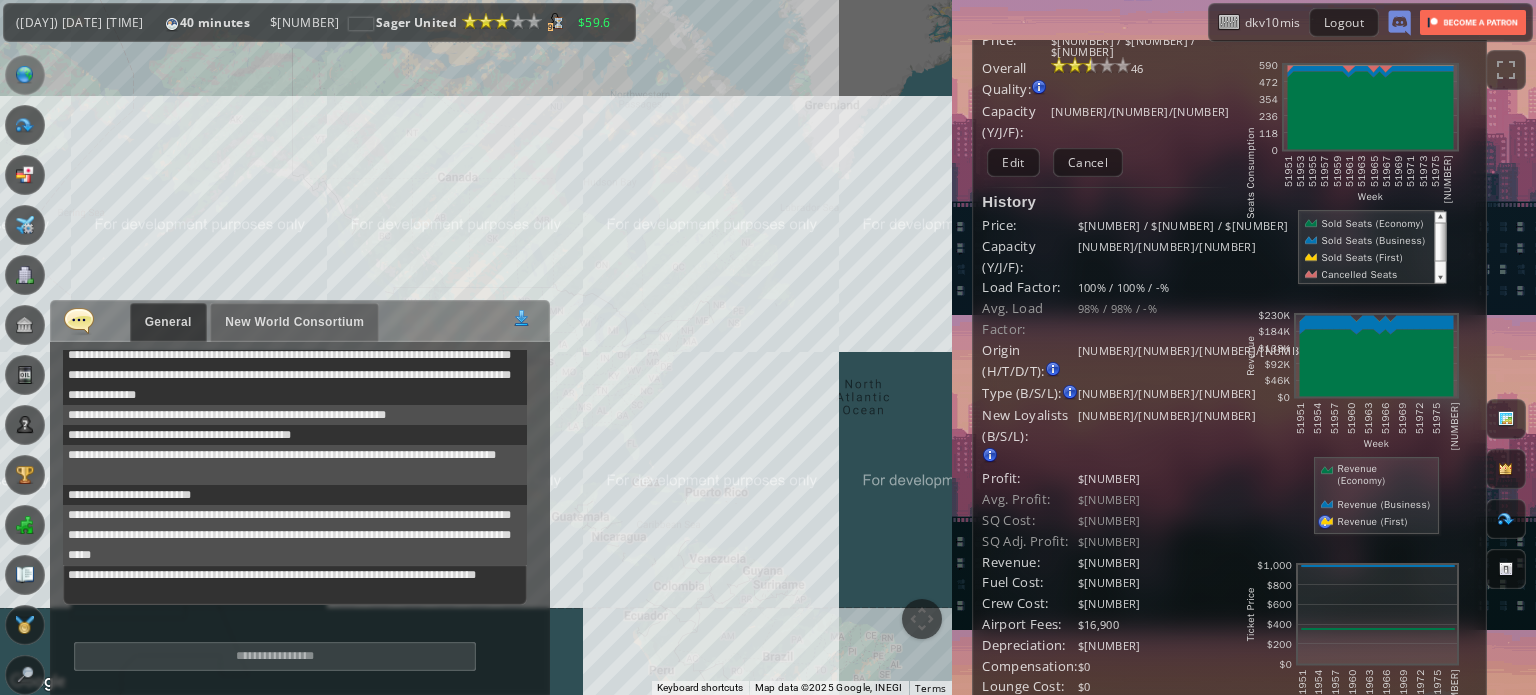 click on "New World Consortium" at bounding box center (294, 322) 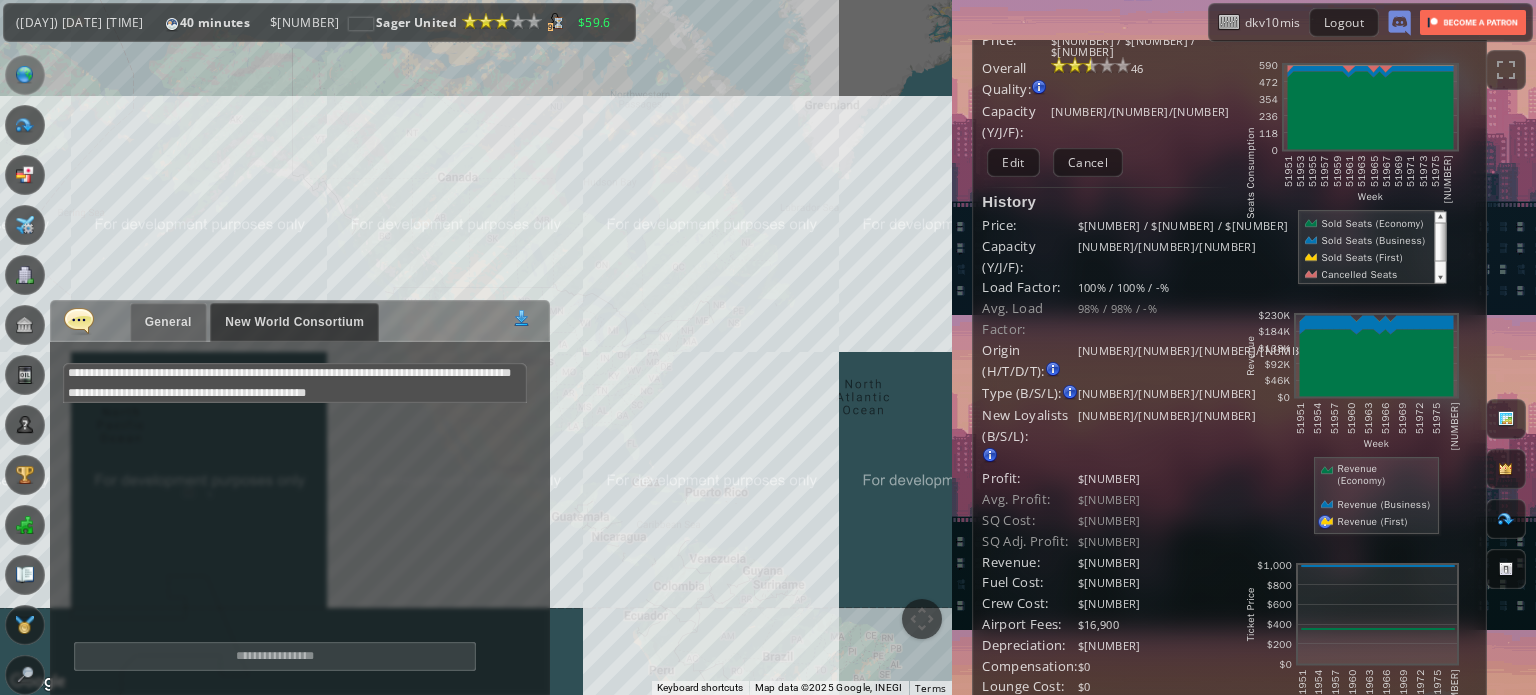 click on "General" at bounding box center [168, 322] 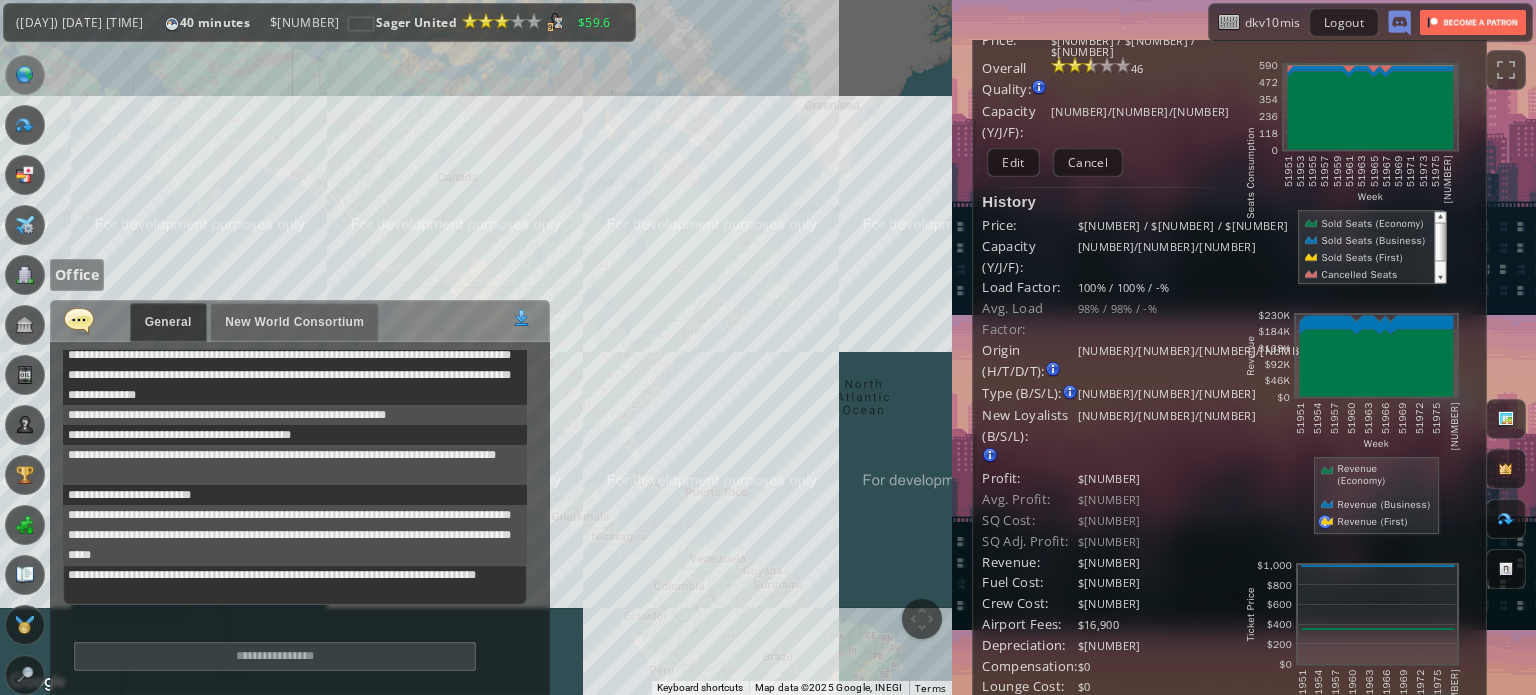click at bounding box center (25, 275) 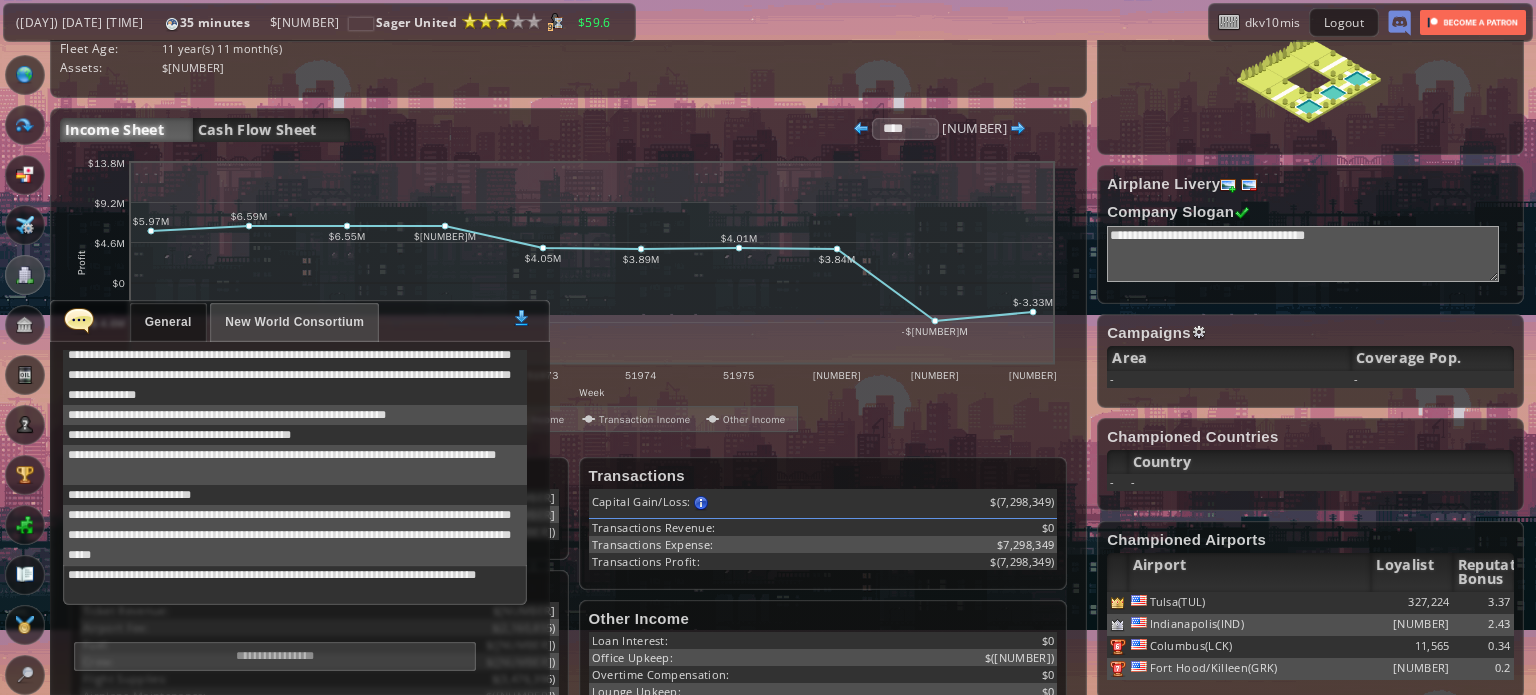 drag, startPoint x: 90, startPoint y: 317, endPoint x: 88, endPoint y: 278, distance: 39.051247 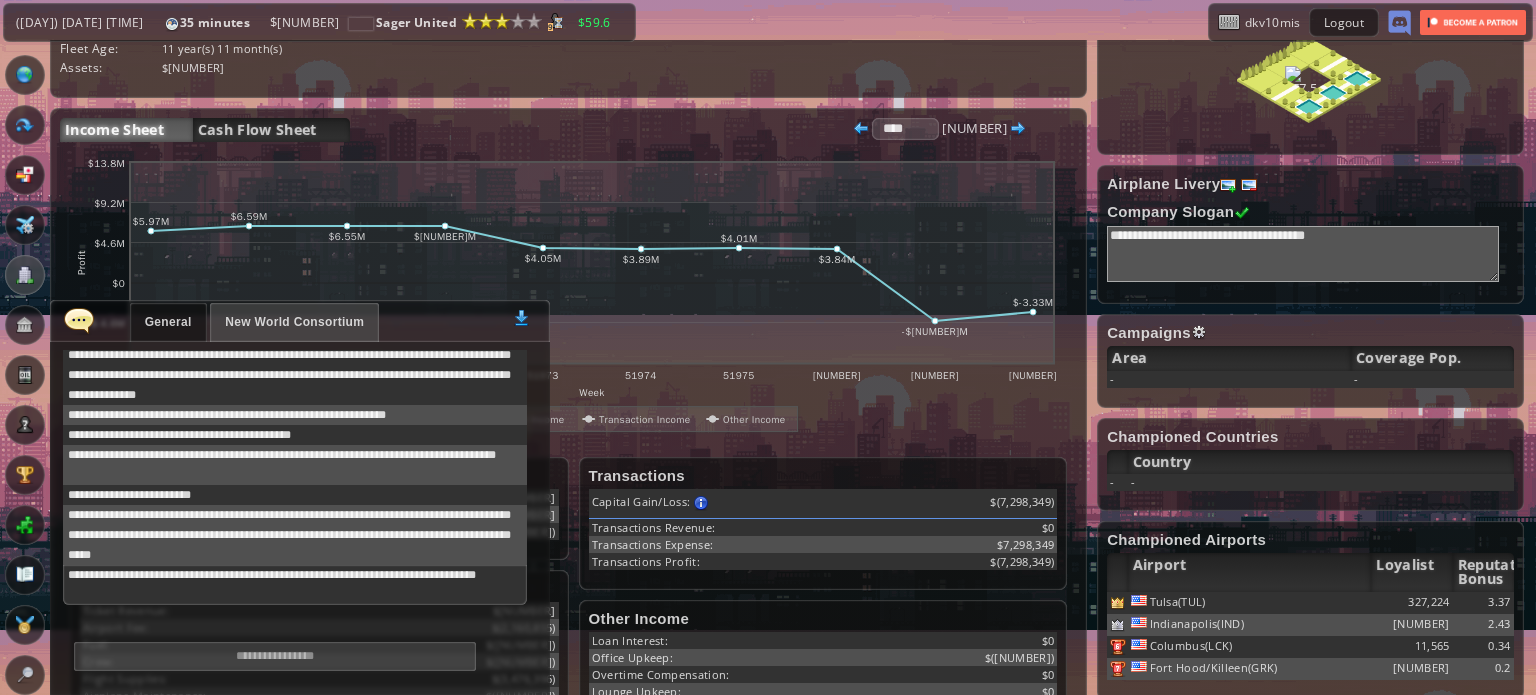 click at bounding box center (79, 320) 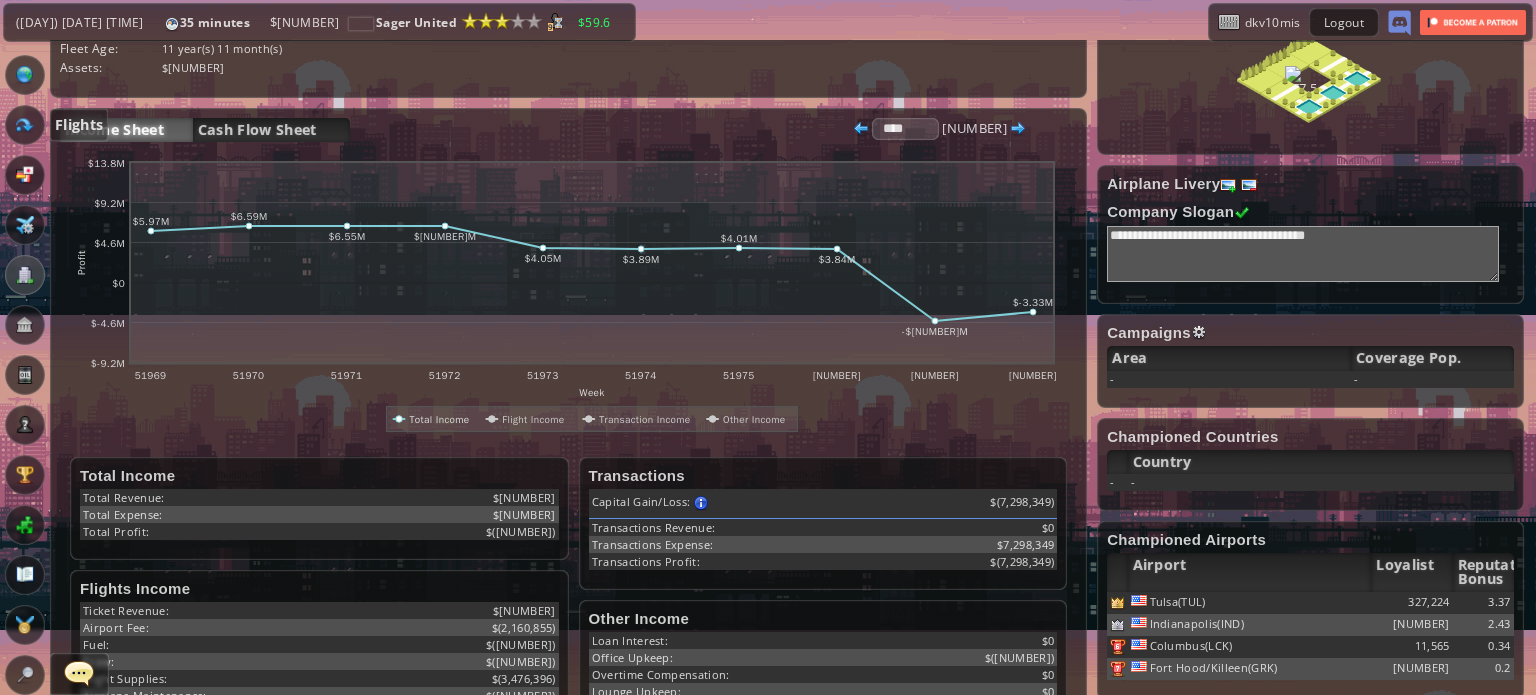 click at bounding box center (25, 125) 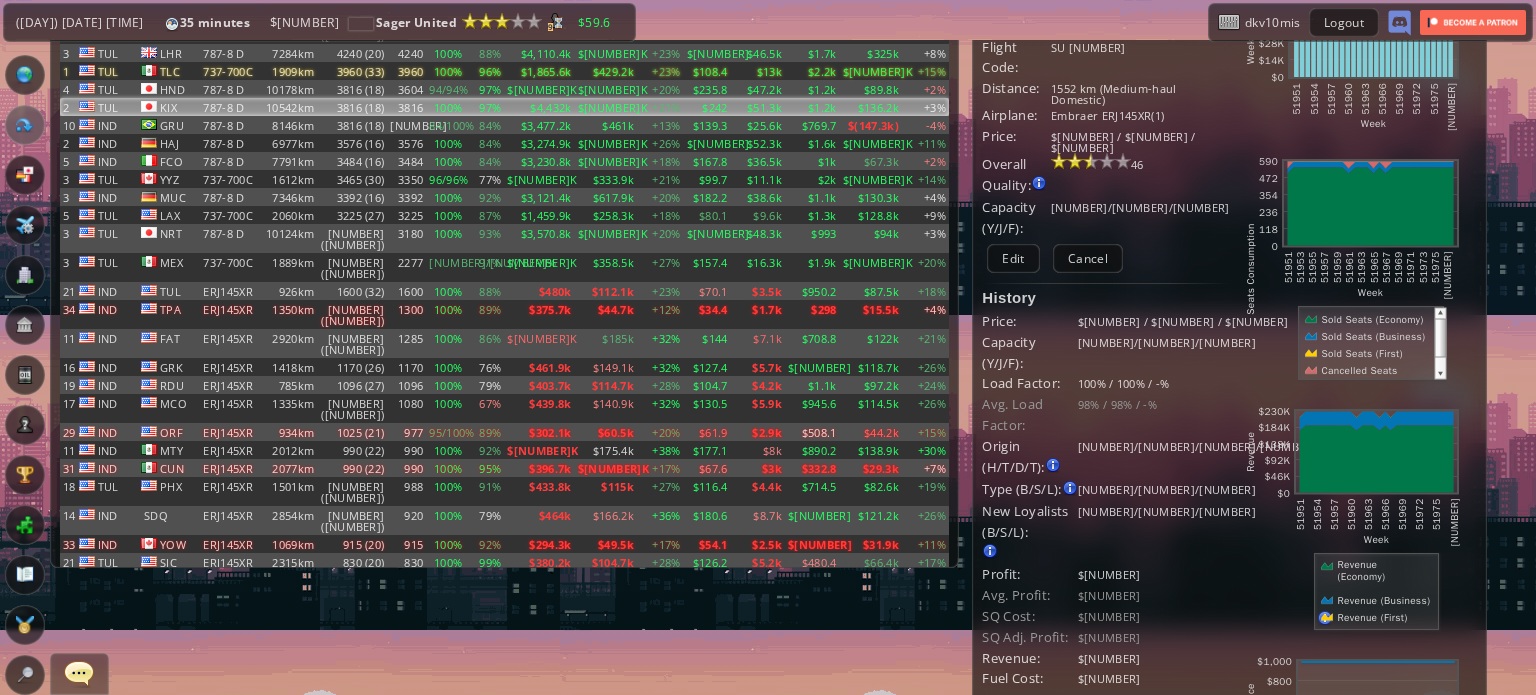 scroll, scrollTop: 0, scrollLeft: 0, axis: both 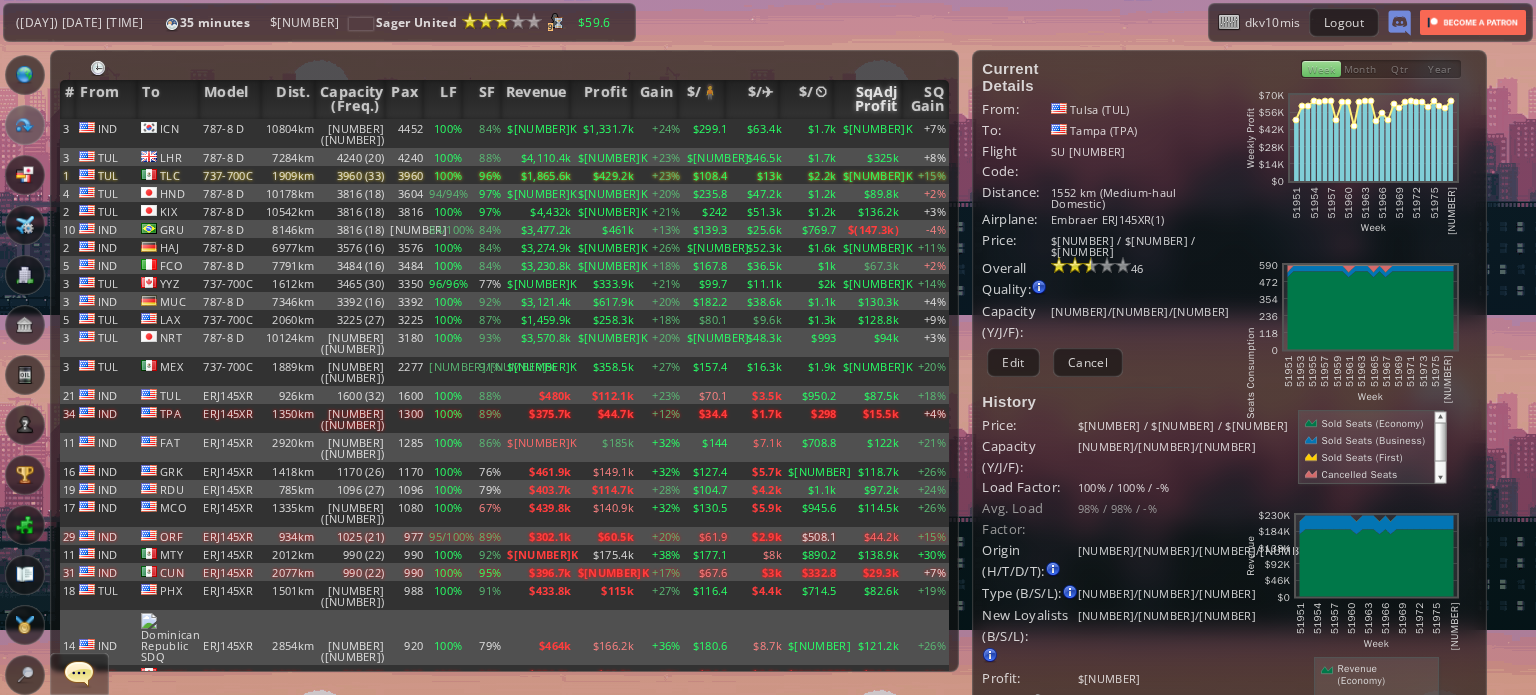 click on "SqAdj Profit" at bounding box center (868, 99) 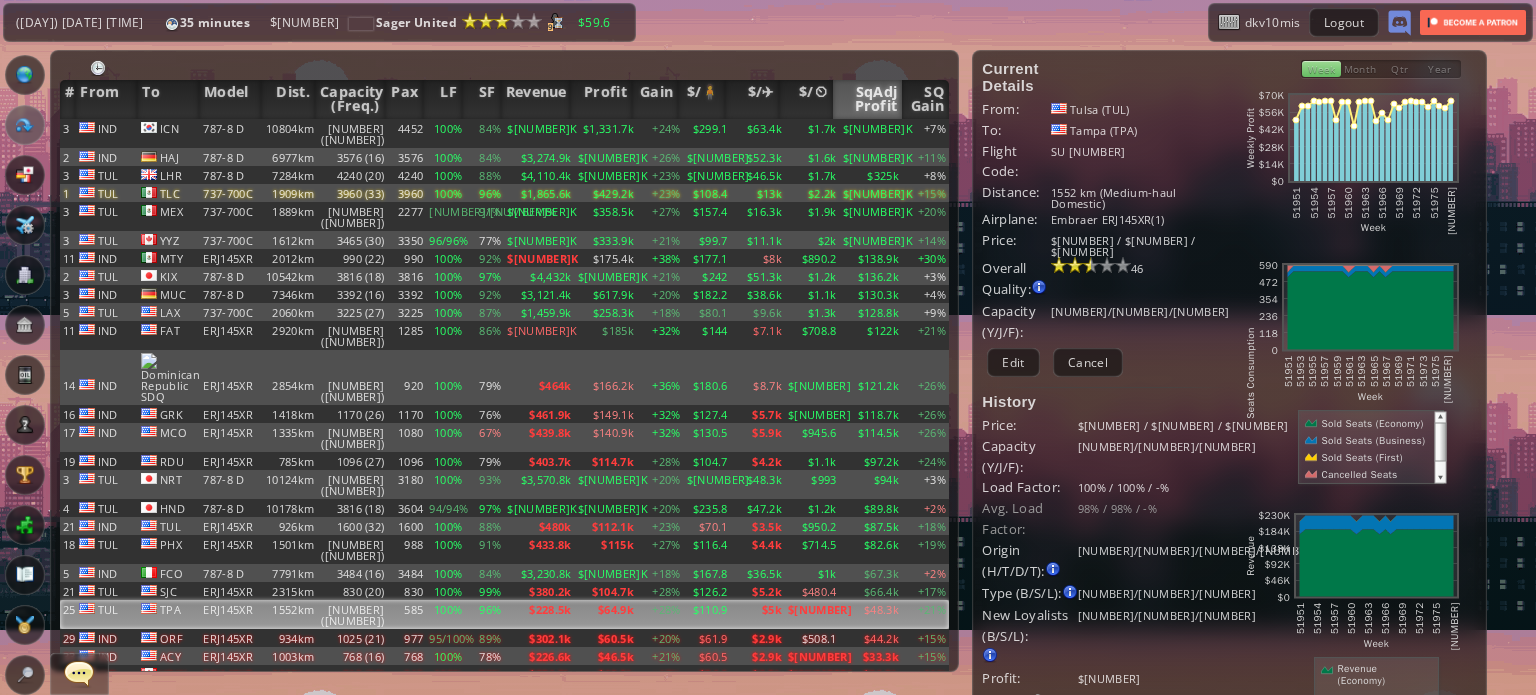 click on "SqAdj Profit" at bounding box center (868, 99) 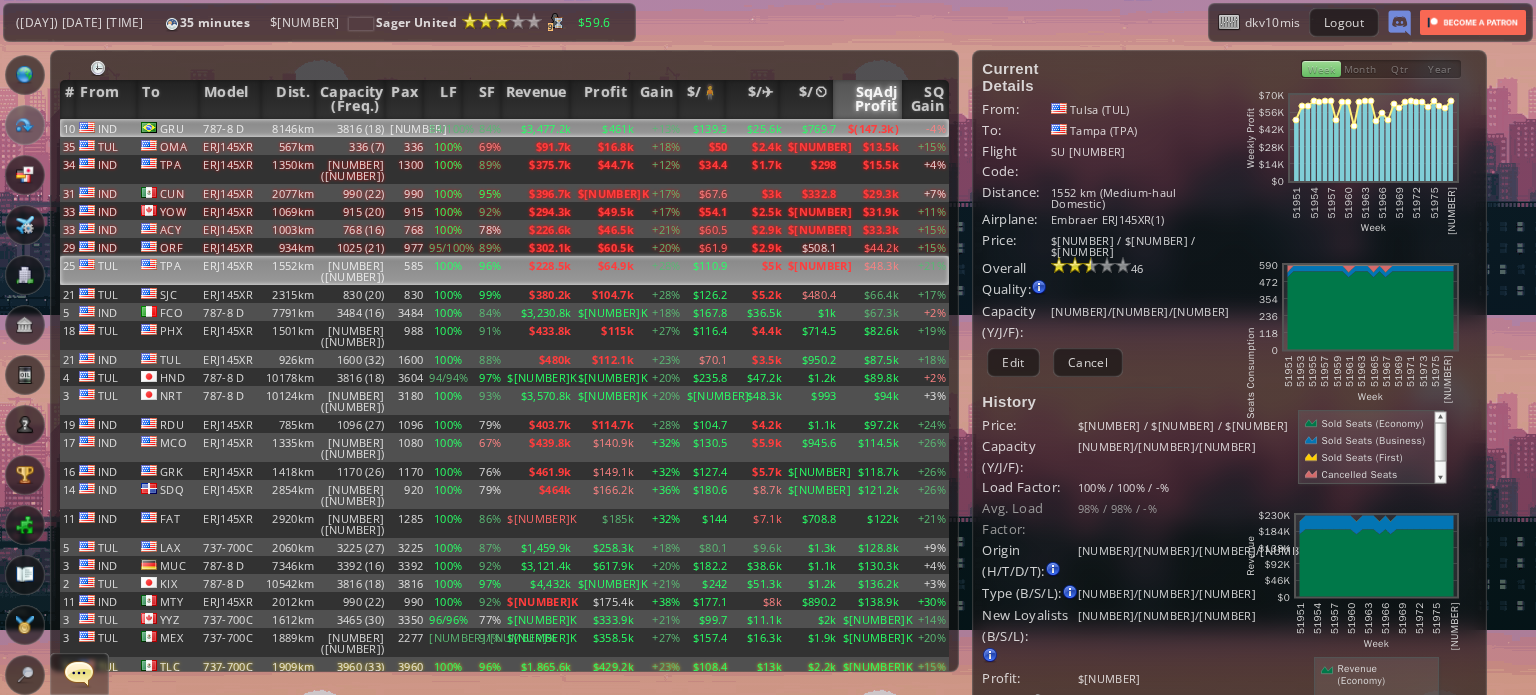 click on "$(147.3k)" at bounding box center [871, 128] 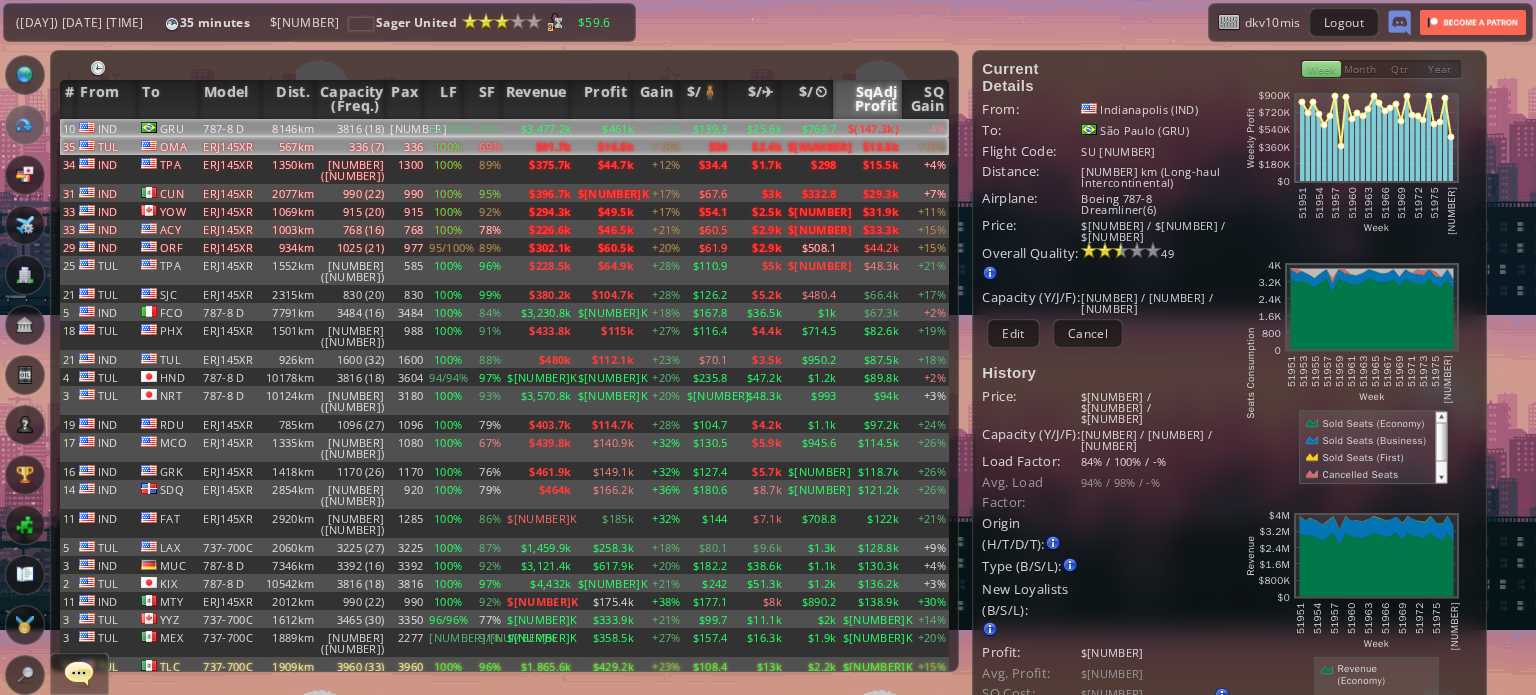 click on "$13.5k" at bounding box center (871, 128) 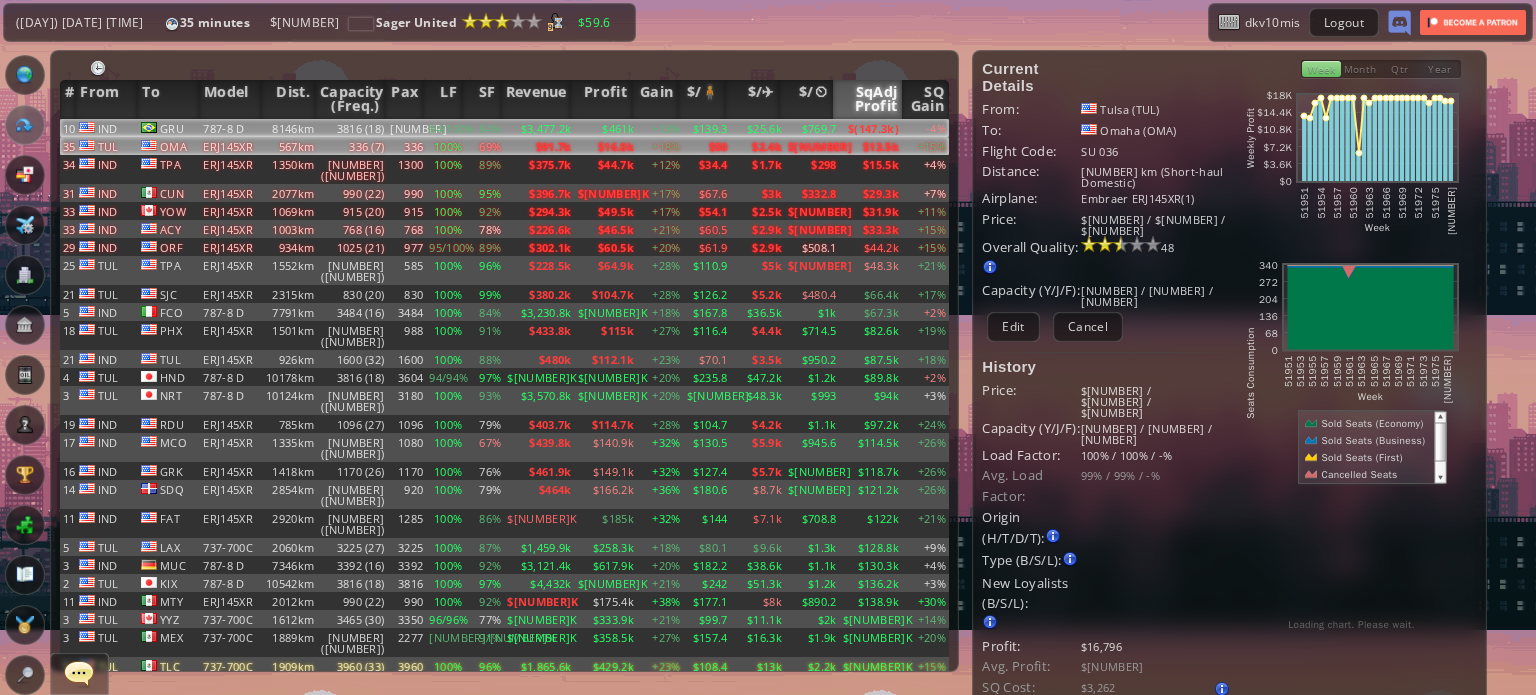 click on "$(147.3k)" at bounding box center [871, 128] 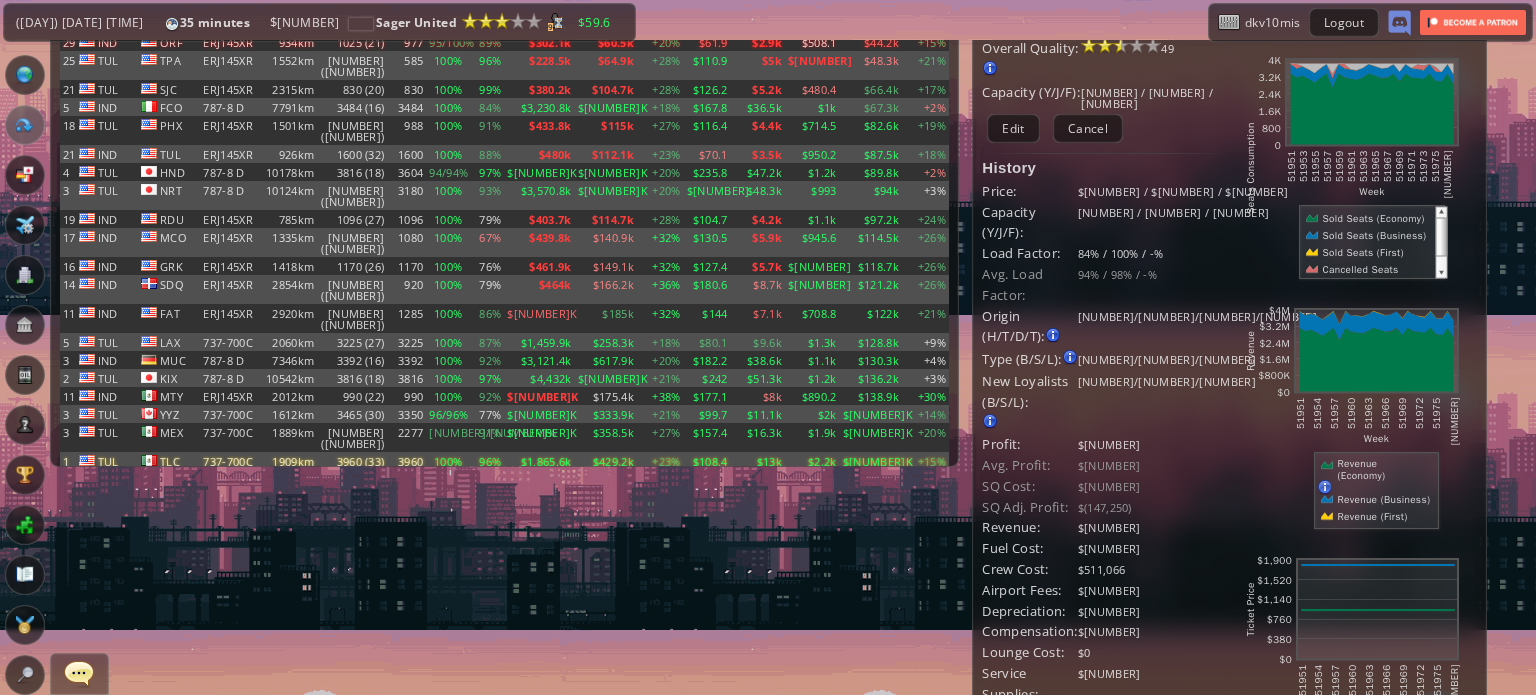 scroll, scrollTop: 0, scrollLeft: 0, axis: both 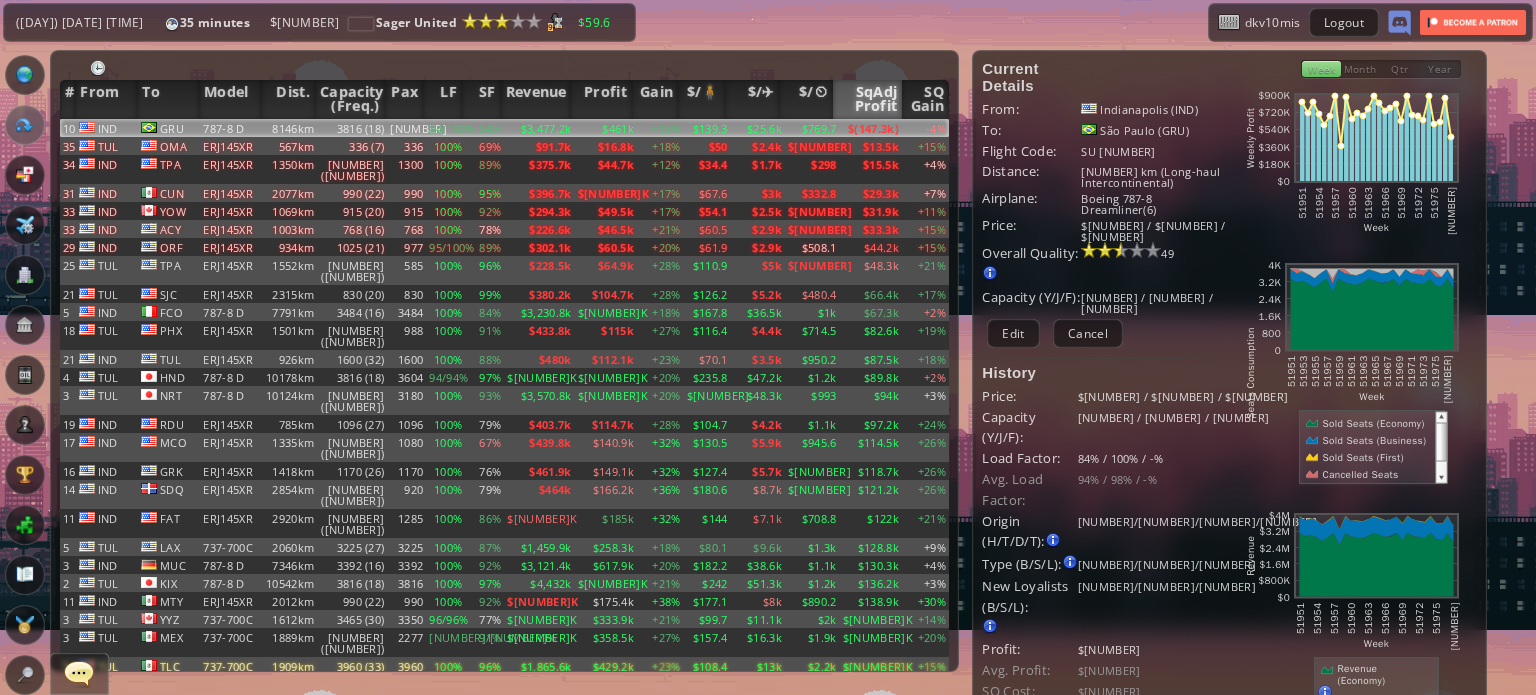 click on "SqAdj Profit" at bounding box center [868, 99] 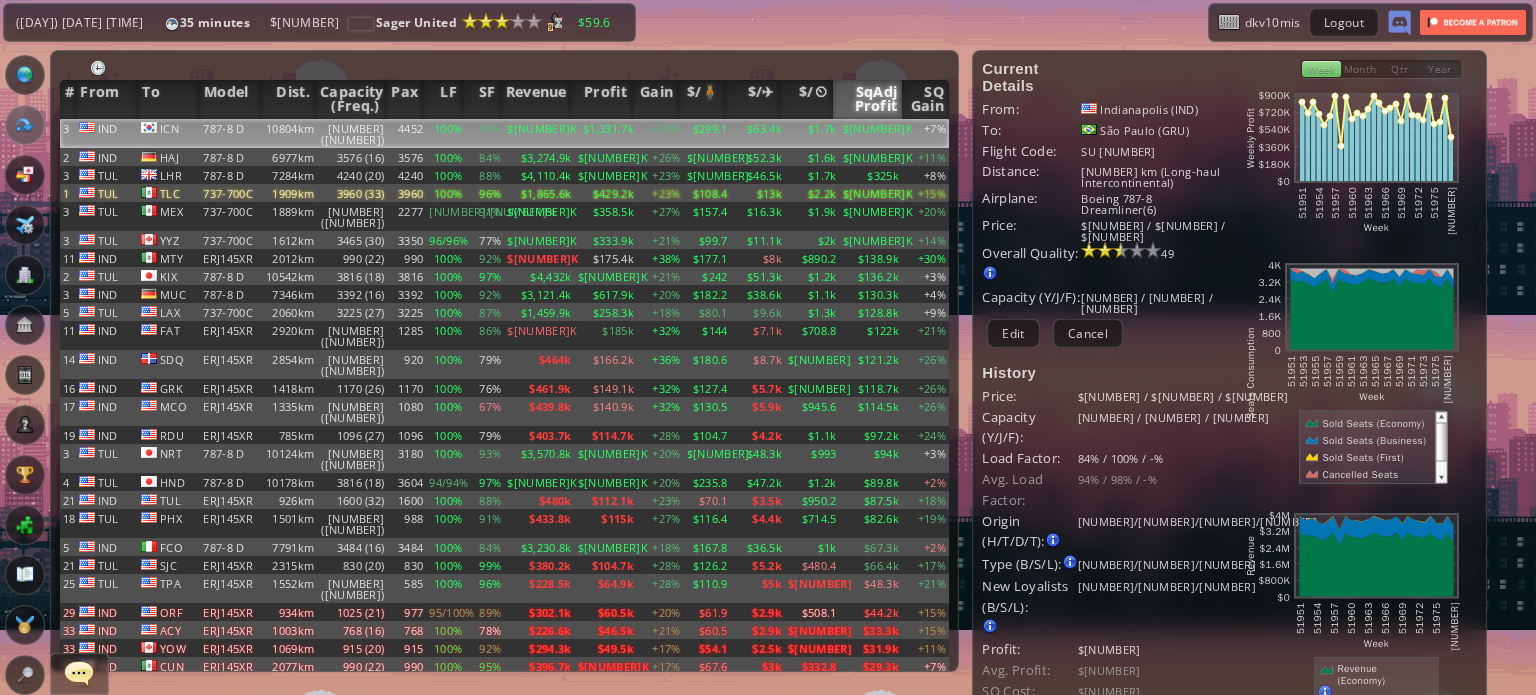 click on "$[NUMBER]K" at bounding box center (871, 133) 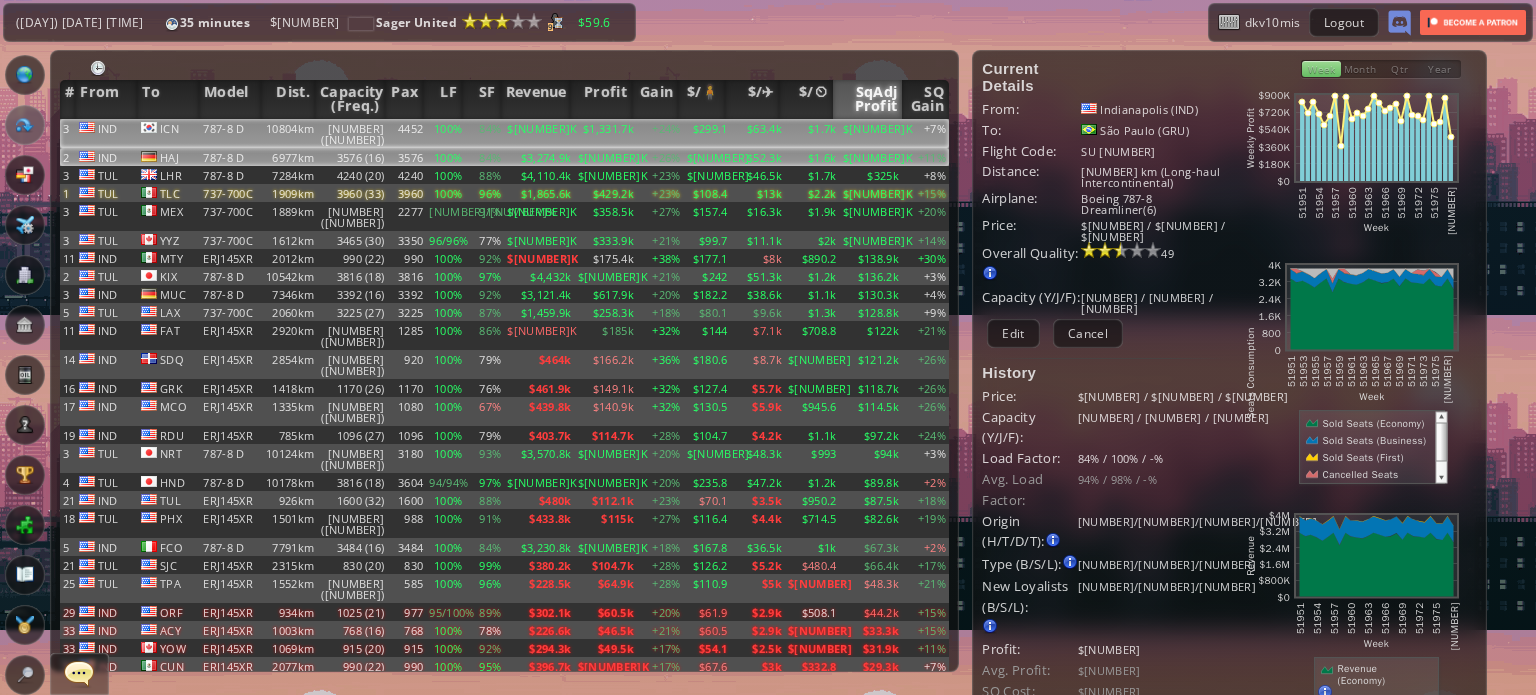 click on "$[NUMBER]K" at bounding box center (871, 133) 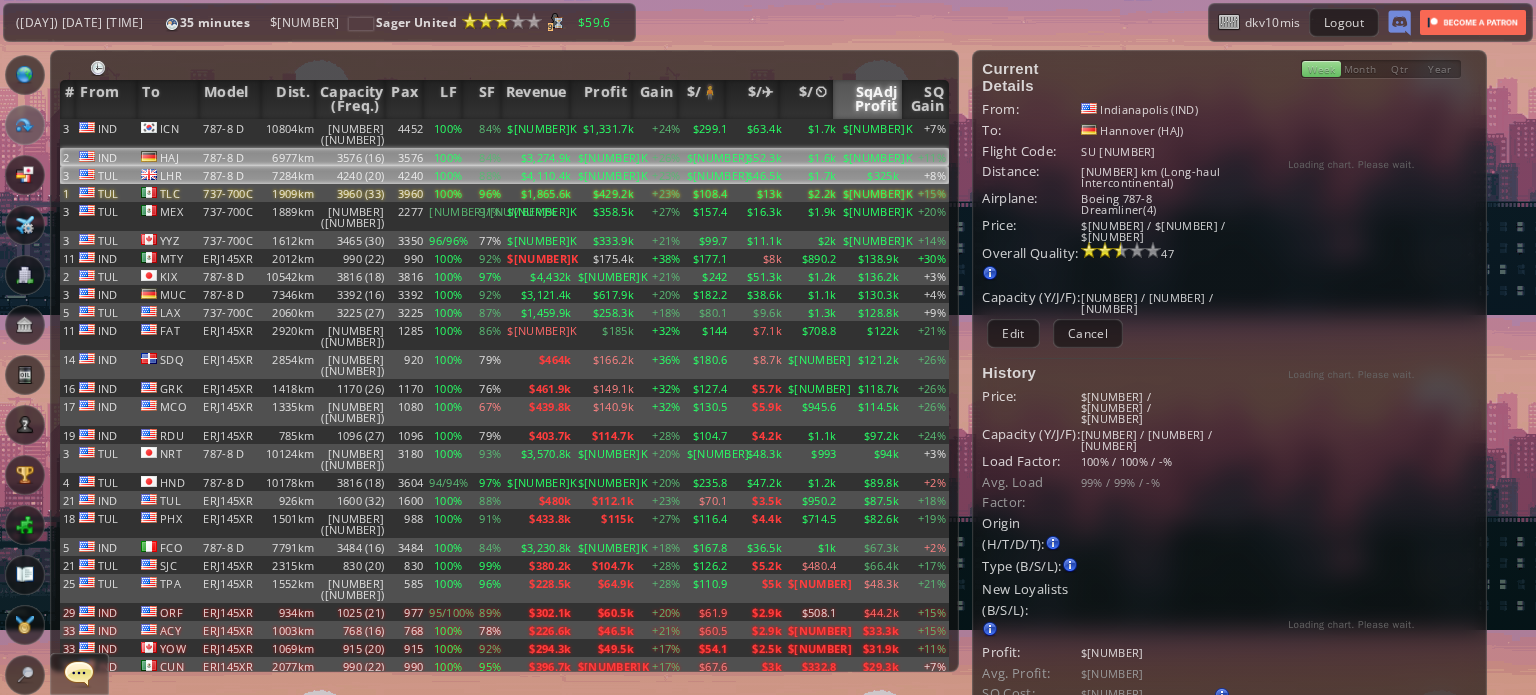 click on "$325k" at bounding box center (871, 133) 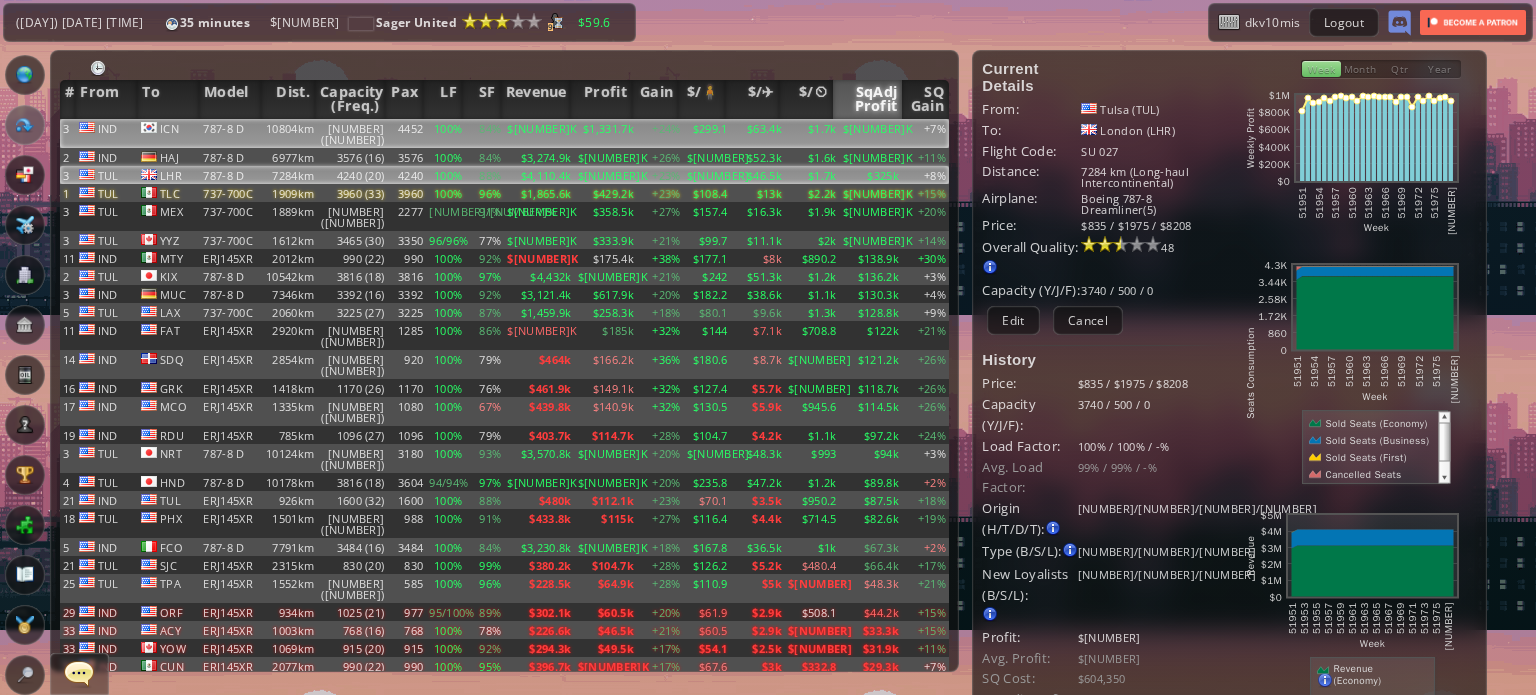 click on "$[NUMBER]K" at bounding box center [871, 133] 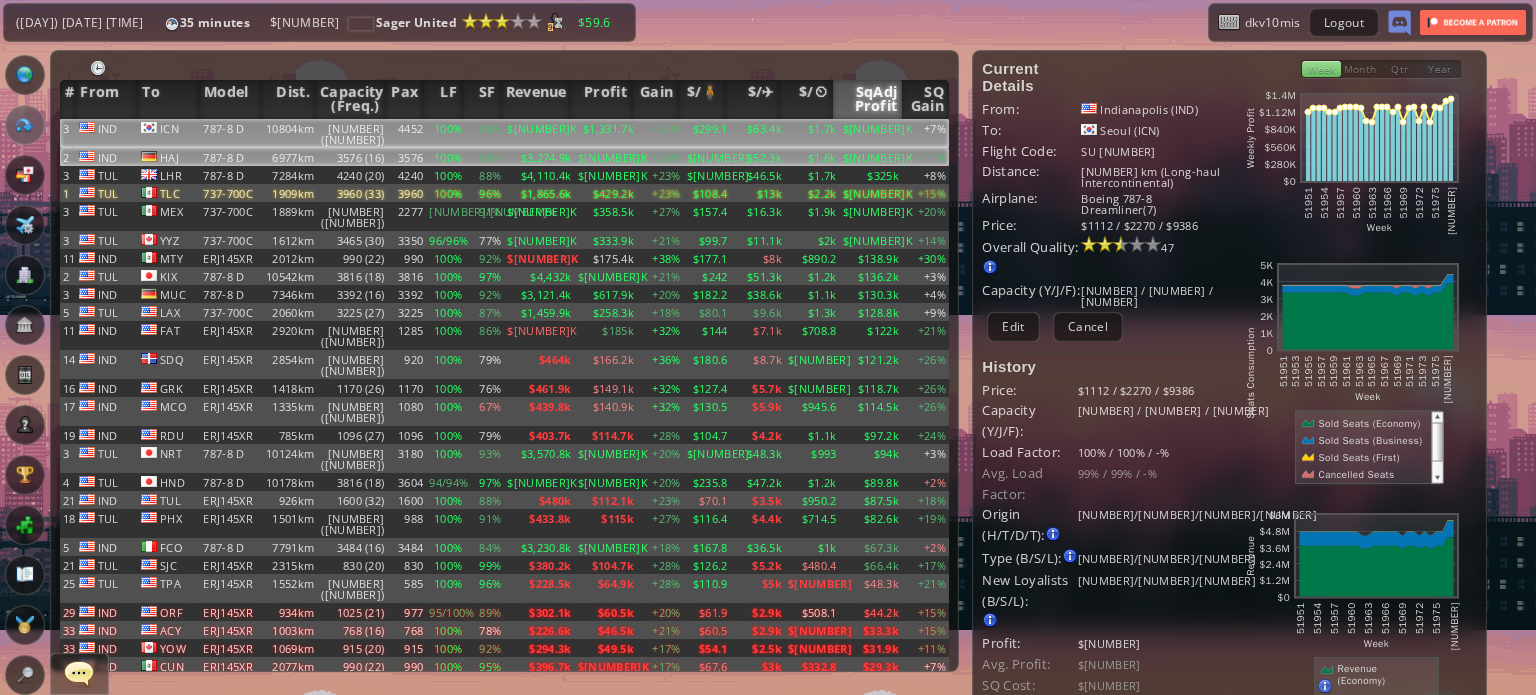 click on "$[NUMBER]K" at bounding box center [871, 133] 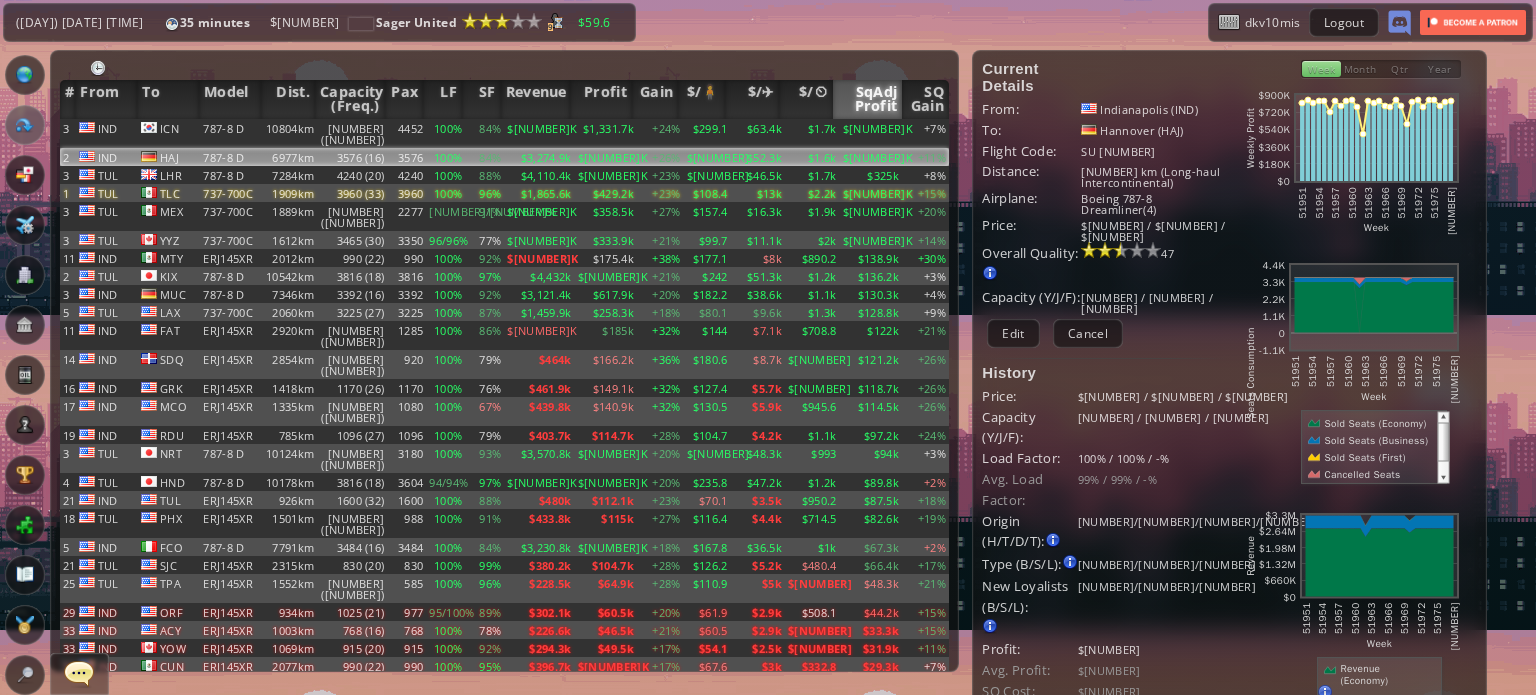click on "$[NUMBER]K" at bounding box center [871, 157] 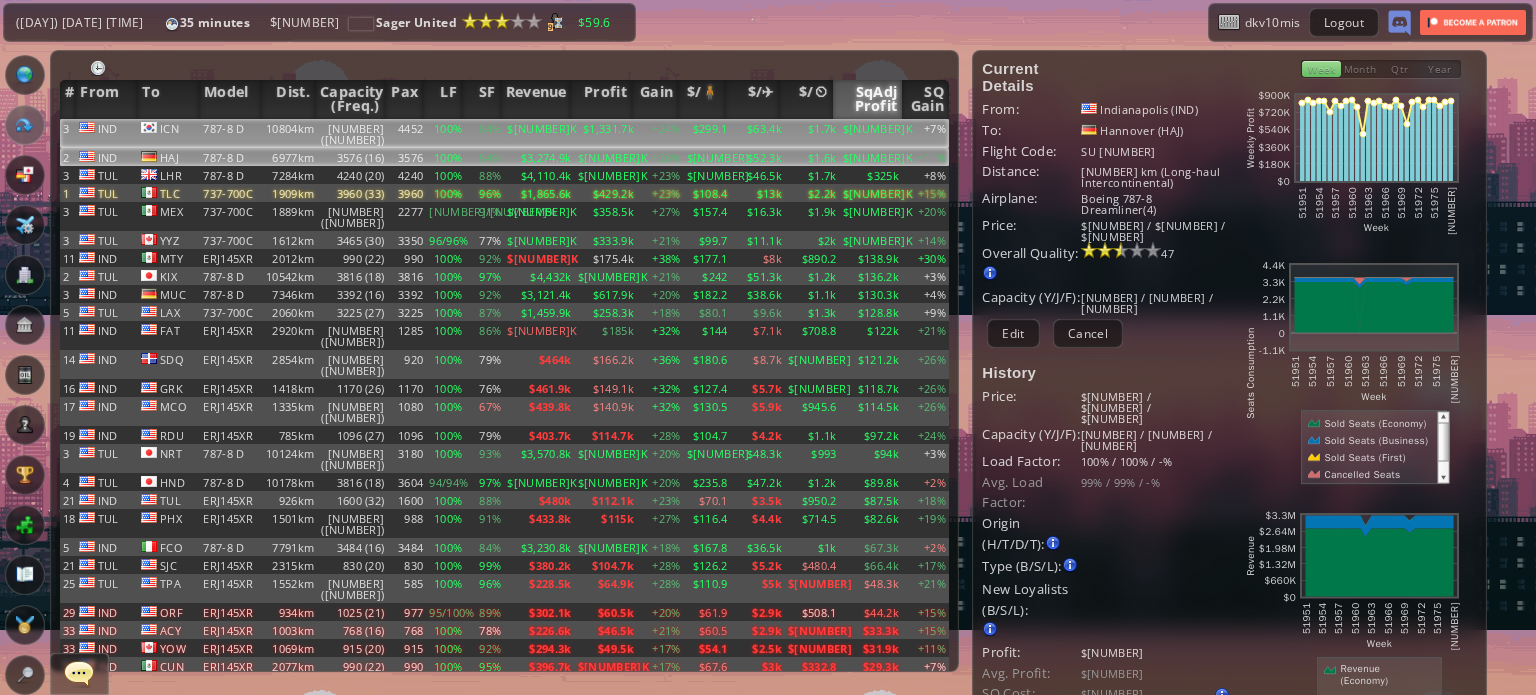 click on "$[NUMBER]K" at bounding box center (871, 133) 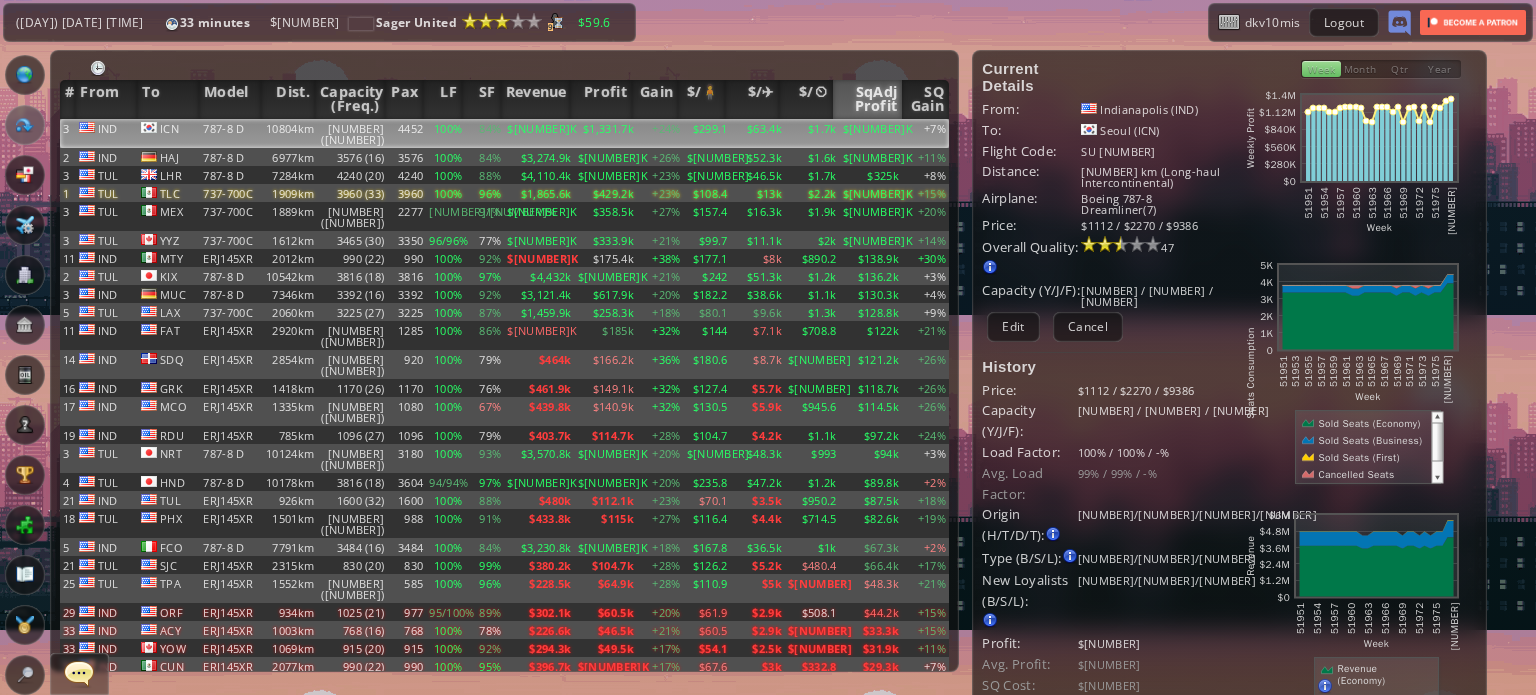 click on "SqAdj Profit" at bounding box center [868, 99] 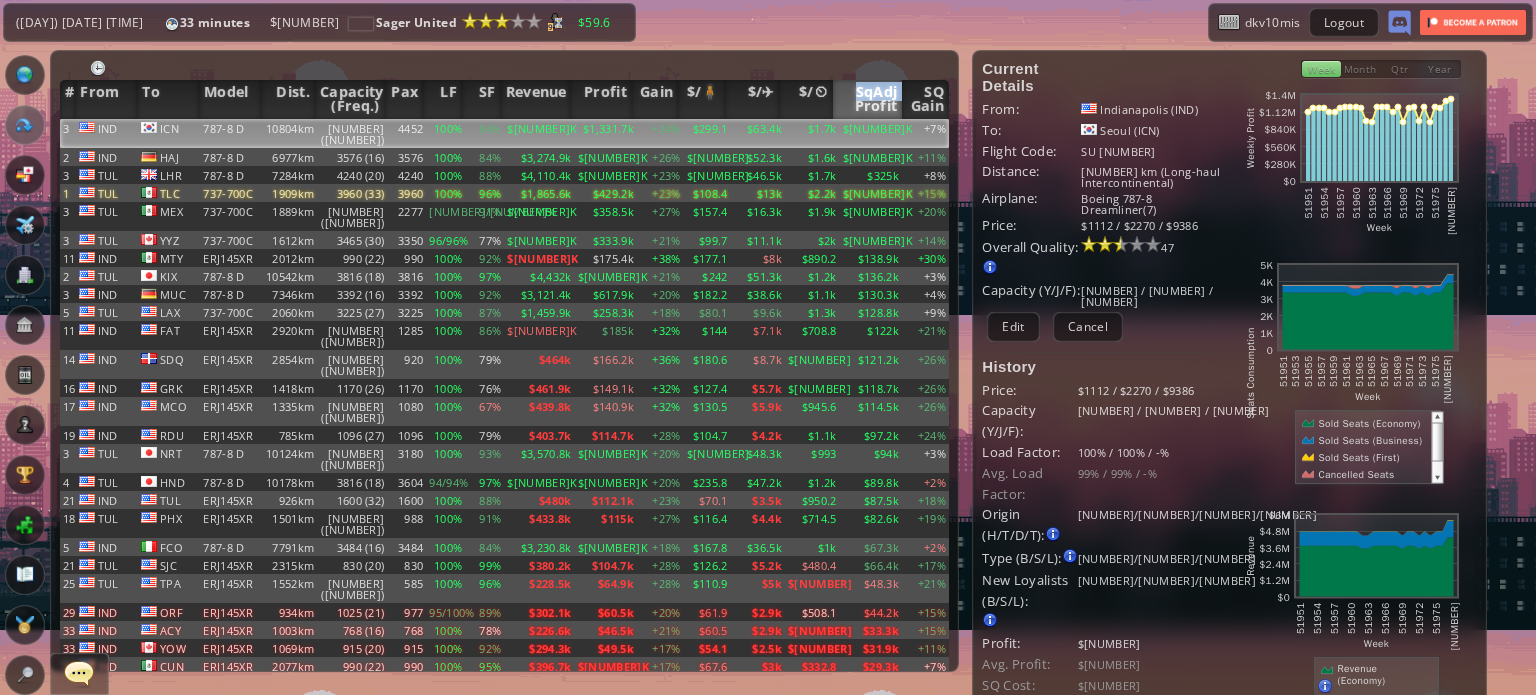 click on "SqAdj Profit" at bounding box center (868, 99) 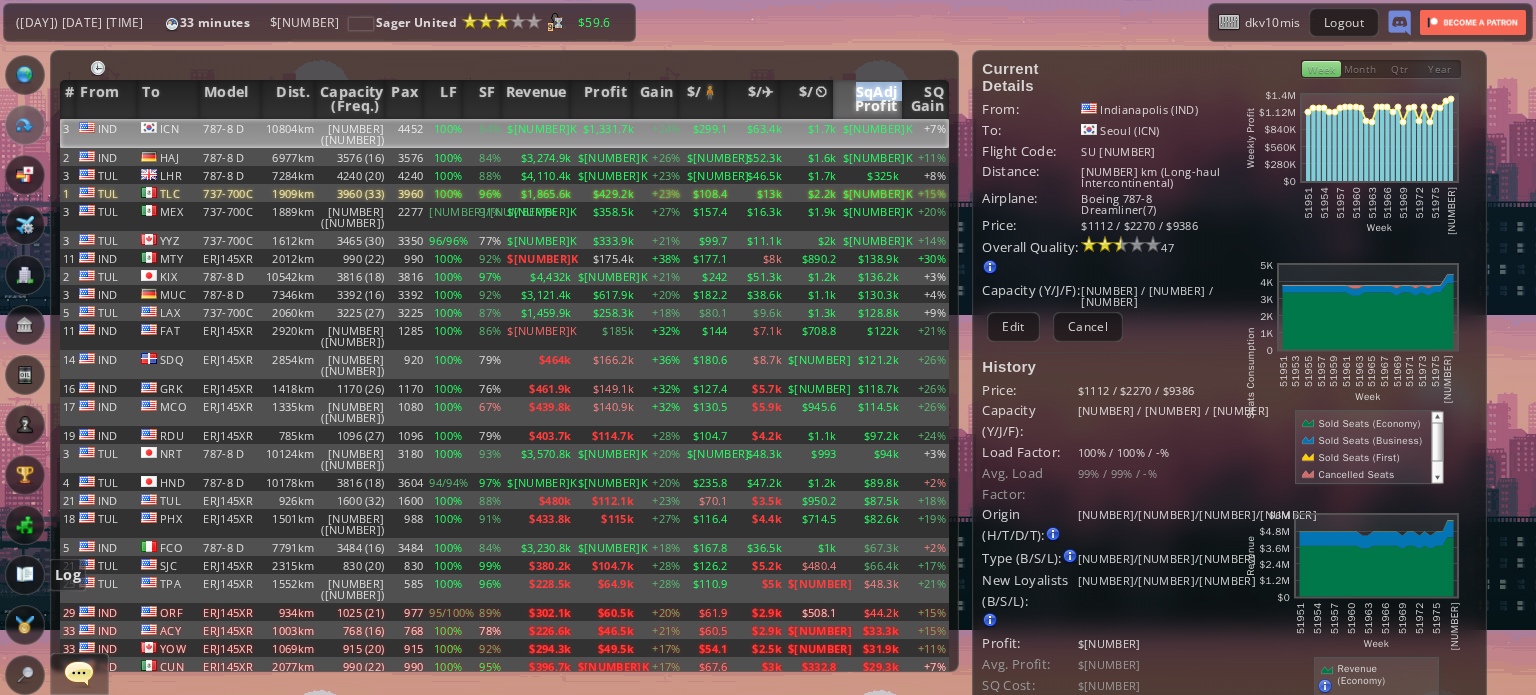 click at bounding box center (25, 575) 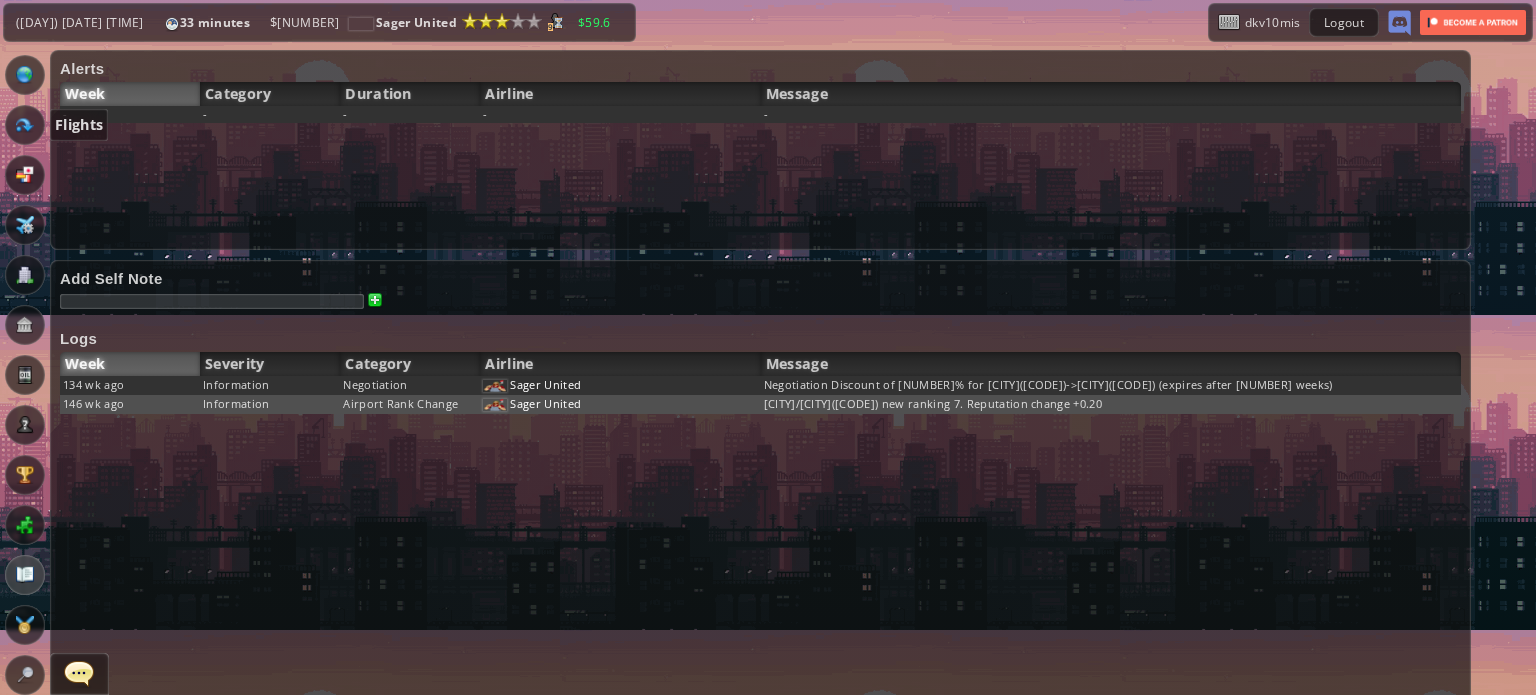 click at bounding box center [25, 125] 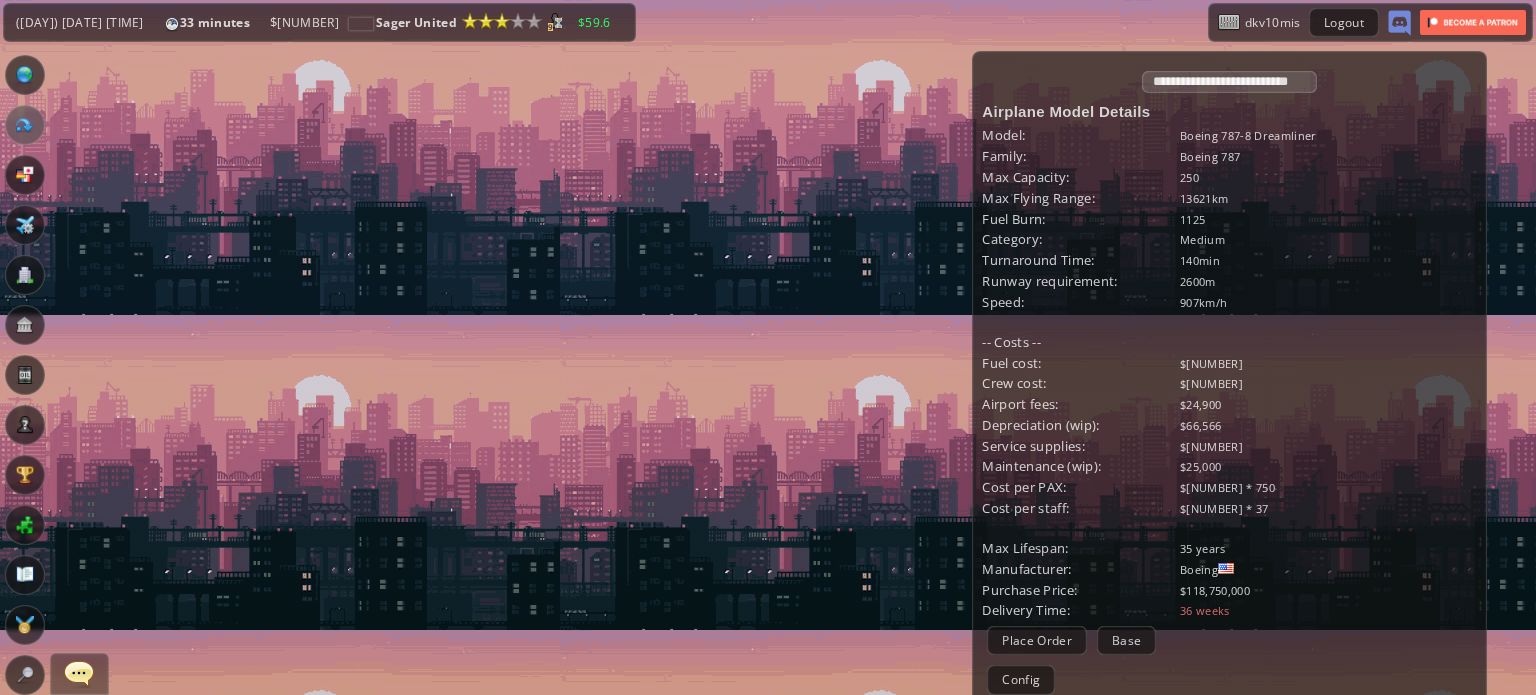 scroll, scrollTop: 1358, scrollLeft: 0, axis: vertical 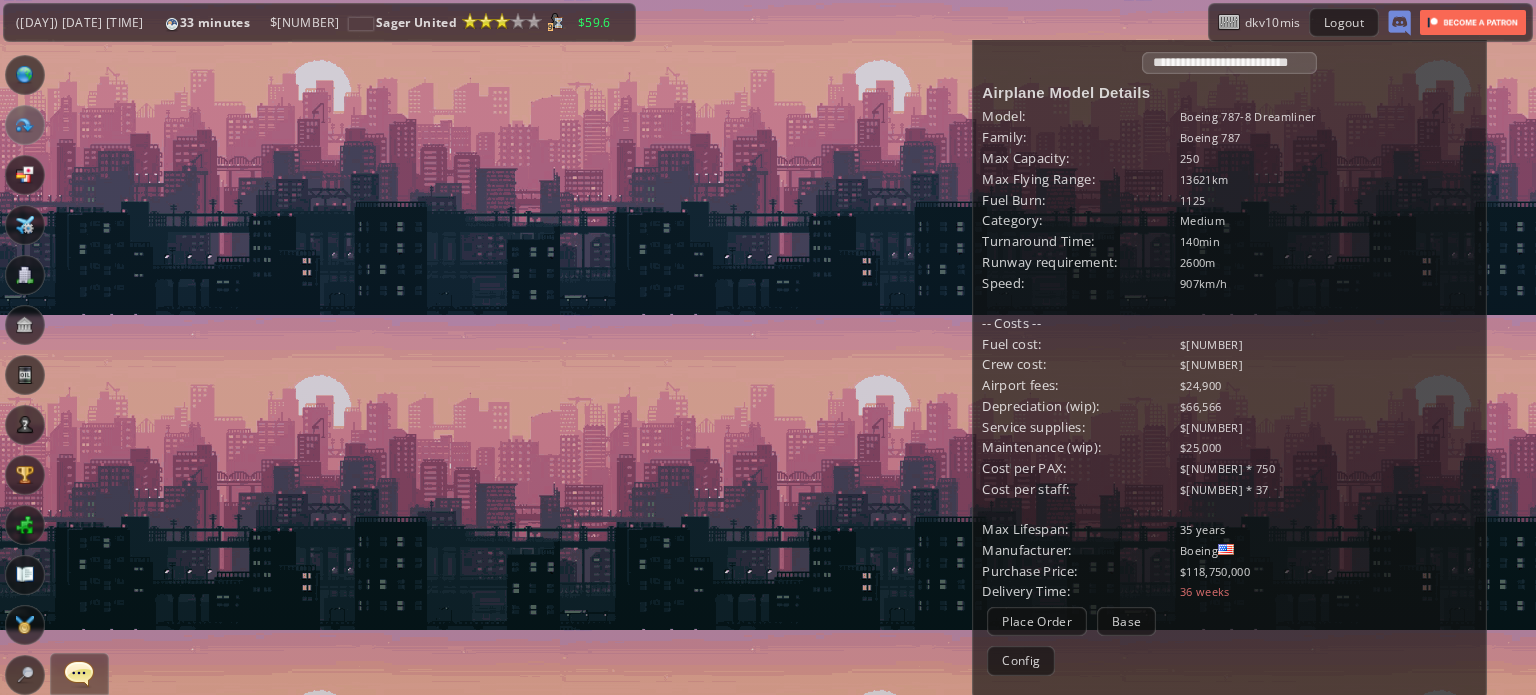 click at bounding box center (25, 275) 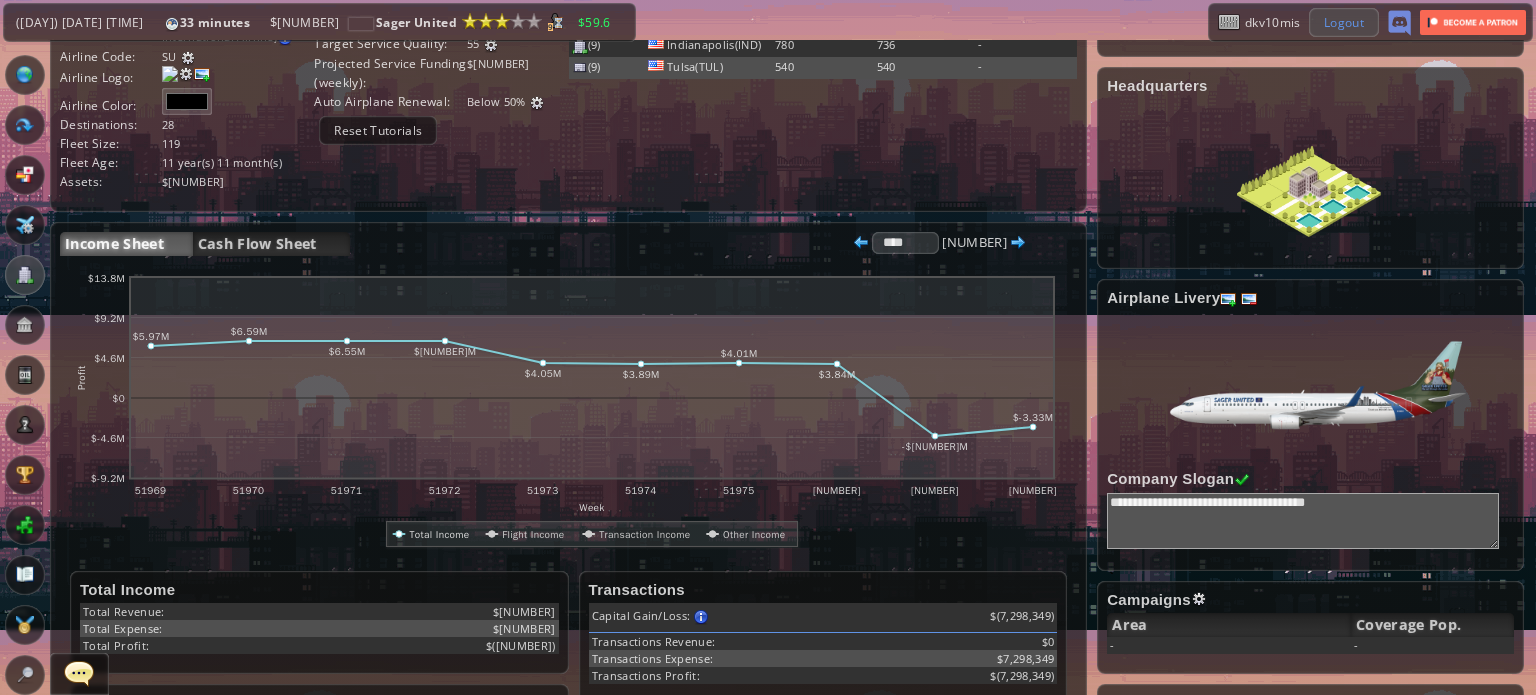 scroll, scrollTop: 0, scrollLeft: 0, axis: both 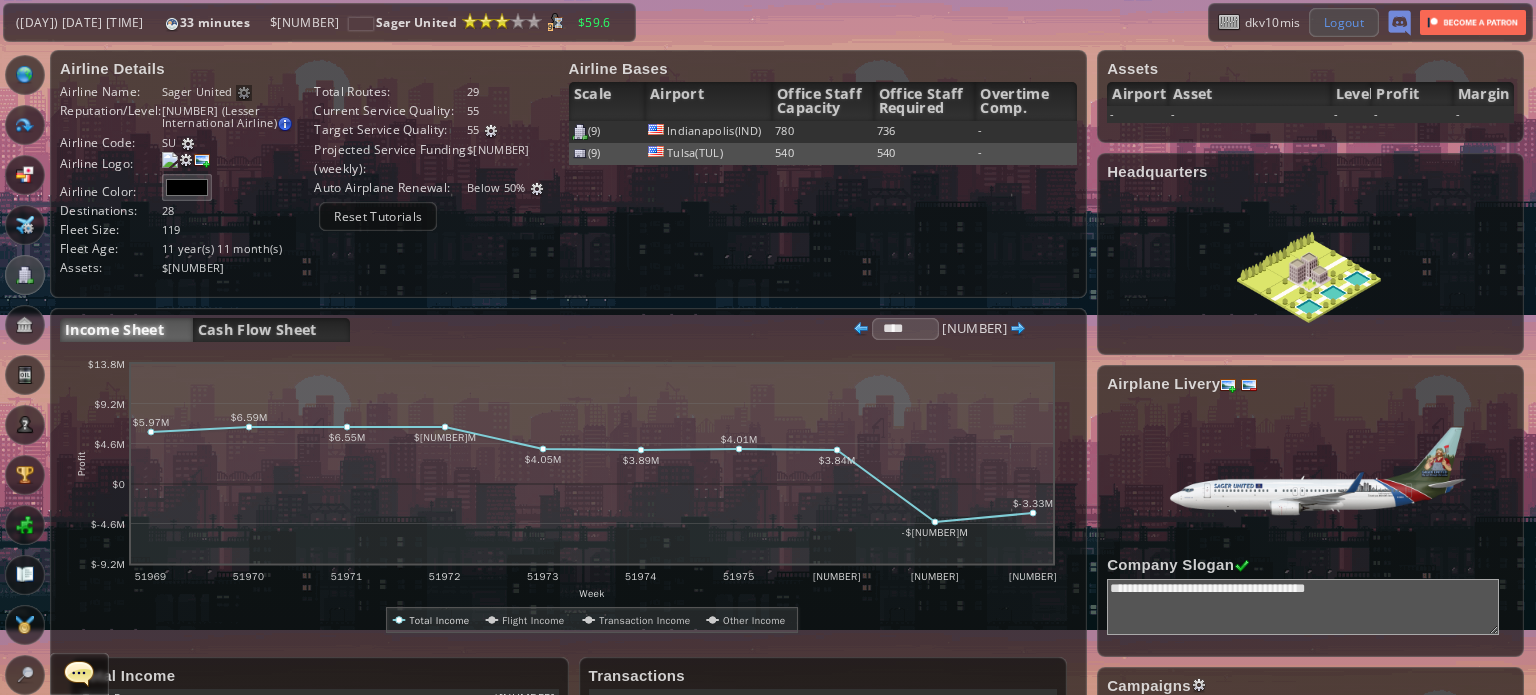 click on "Logout" at bounding box center [1344, 22] 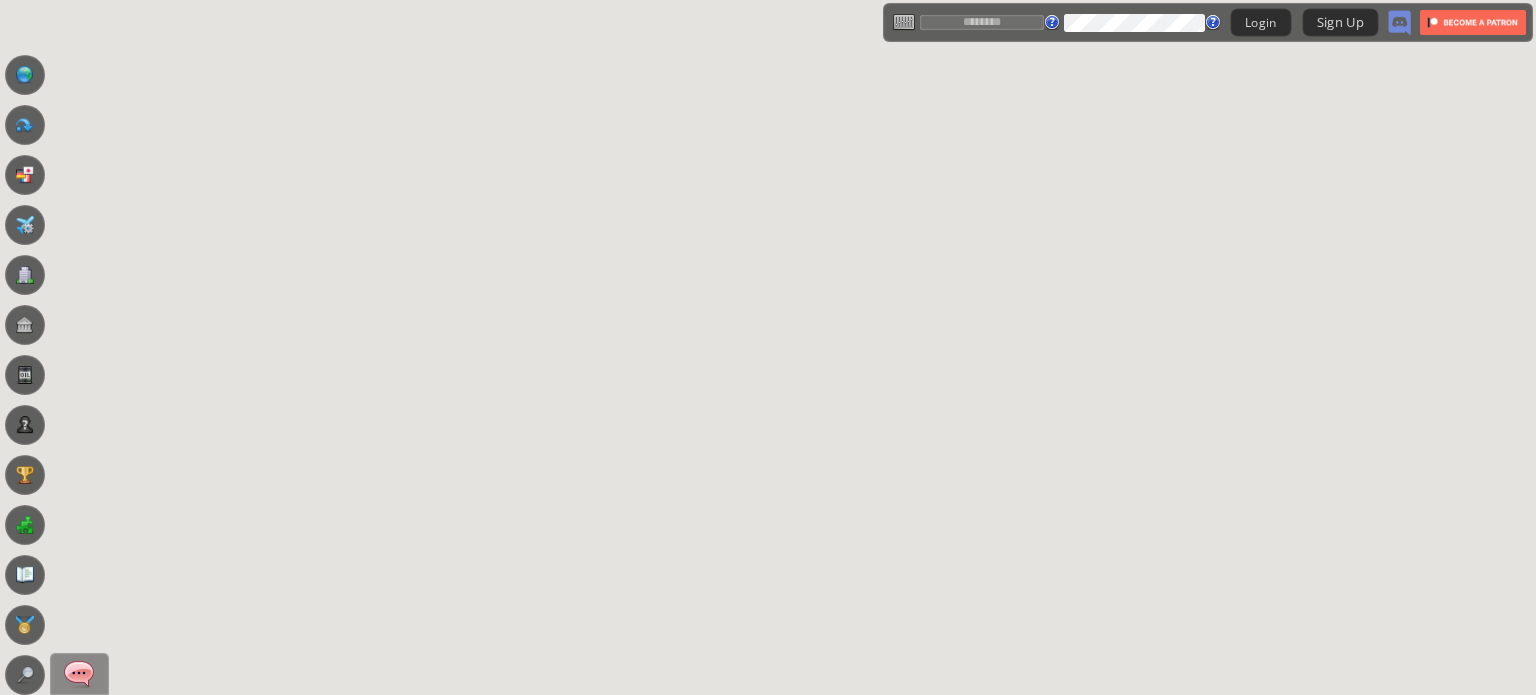 scroll, scrollTop: 0, scrollLeft: 0, axis: both 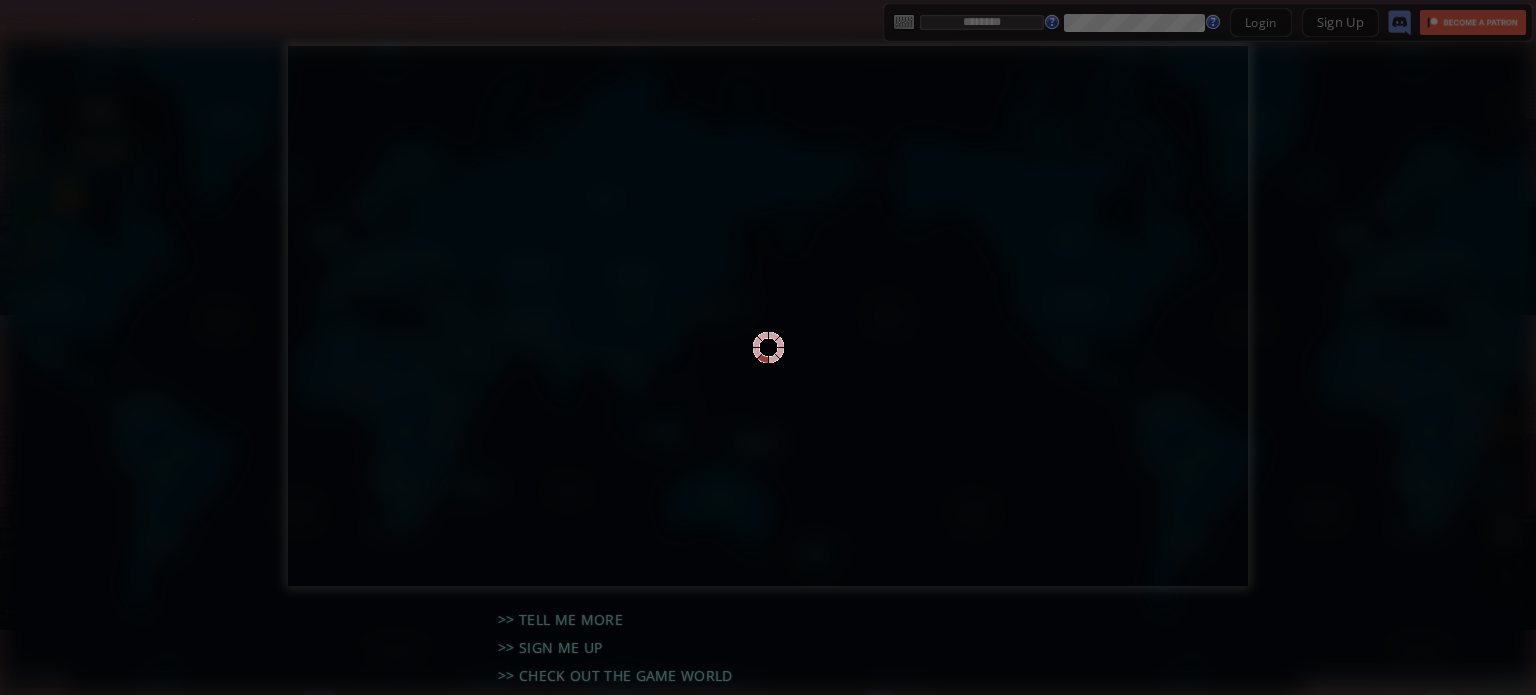 click at bounding box center [768, 347] 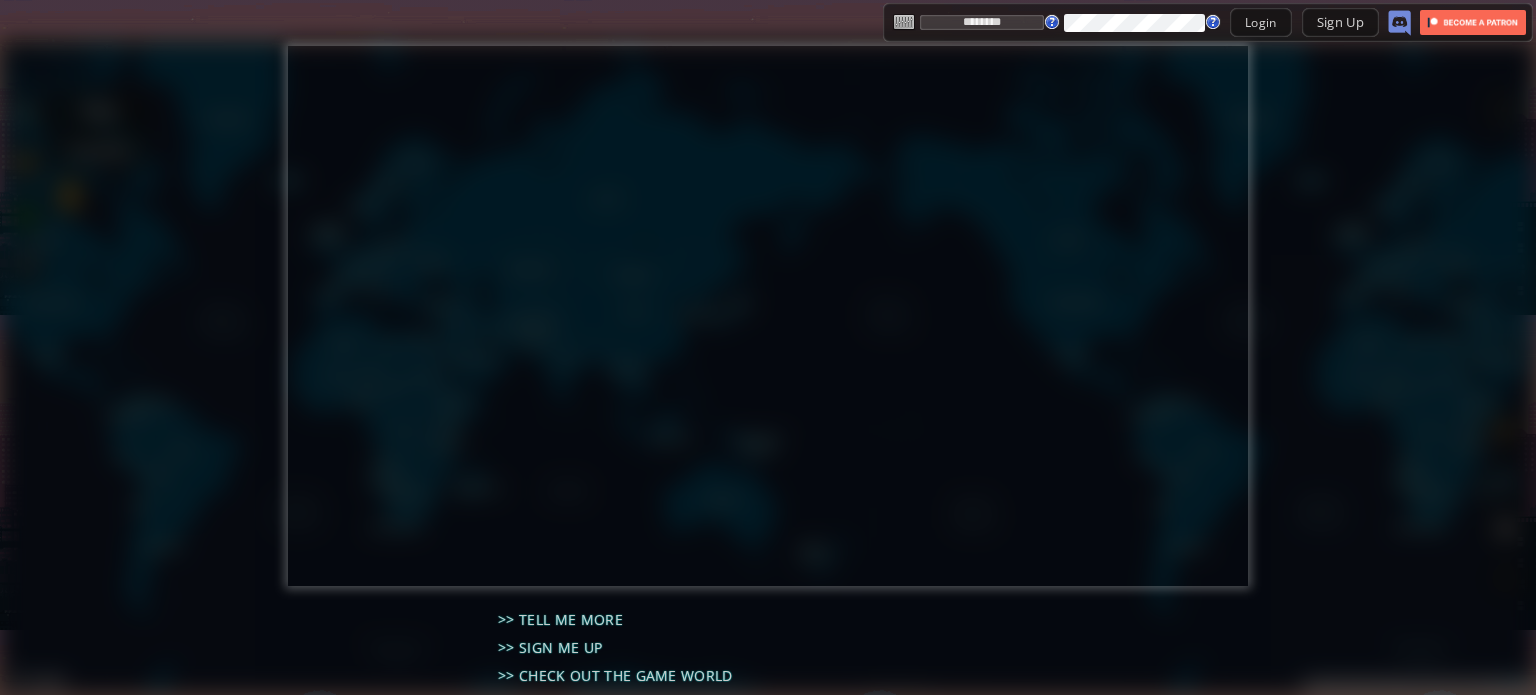 click on "********" at bounding box center [982, 22] 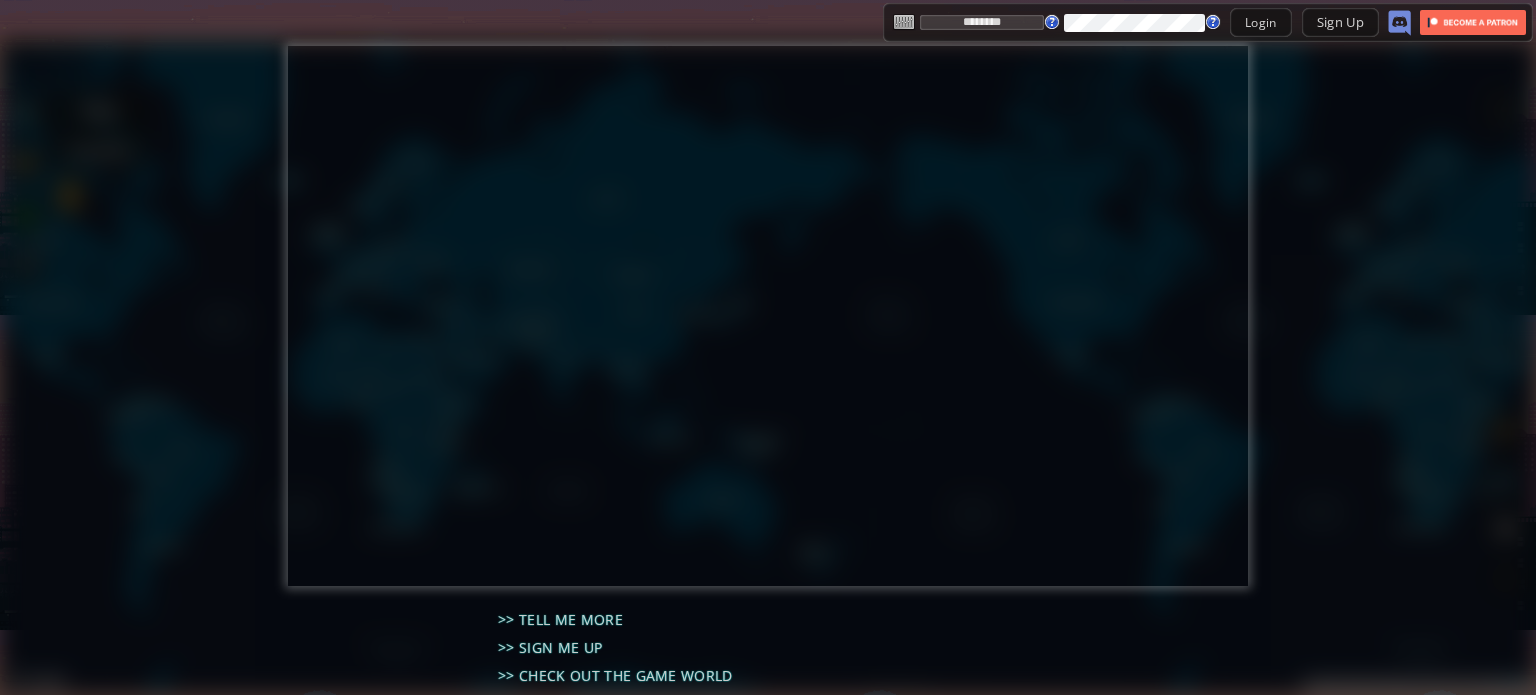 type on "********" 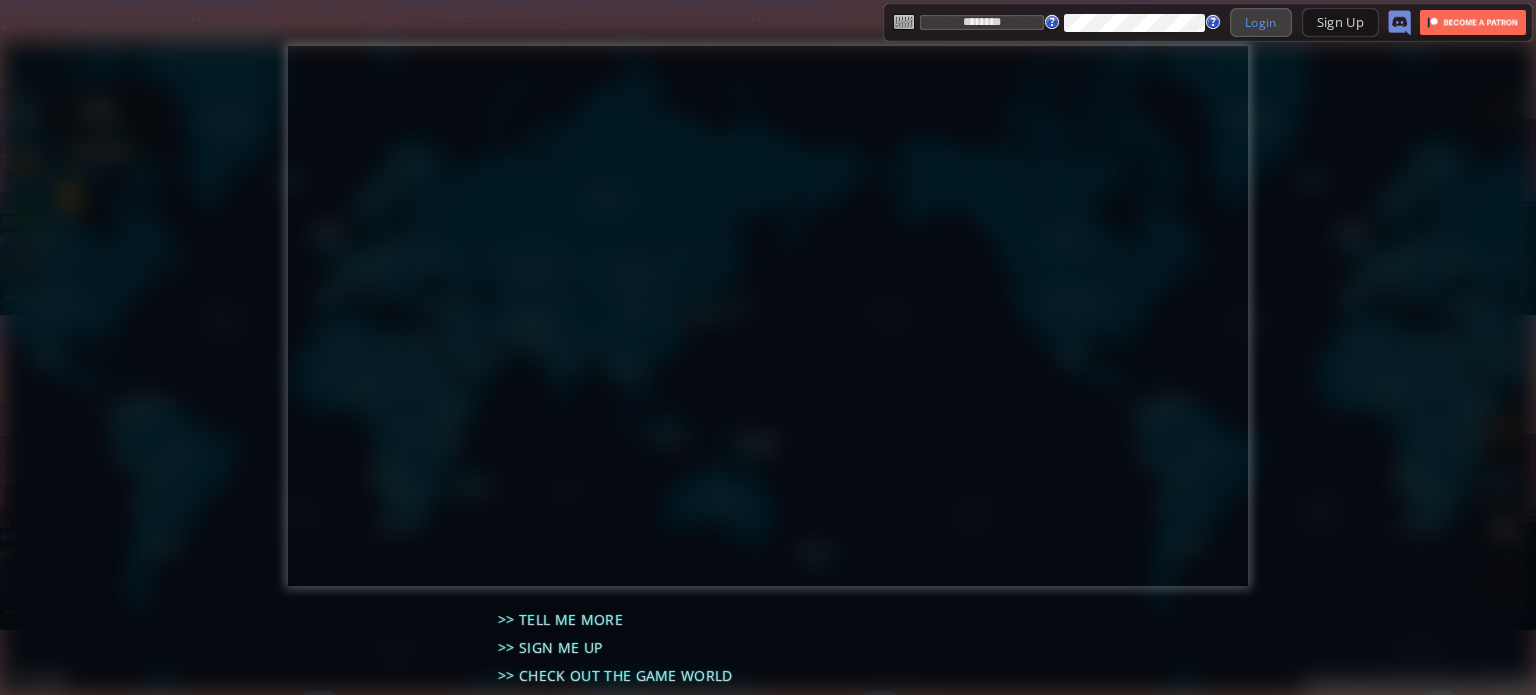 click on "Login" at bounding box center (1261, 22) 